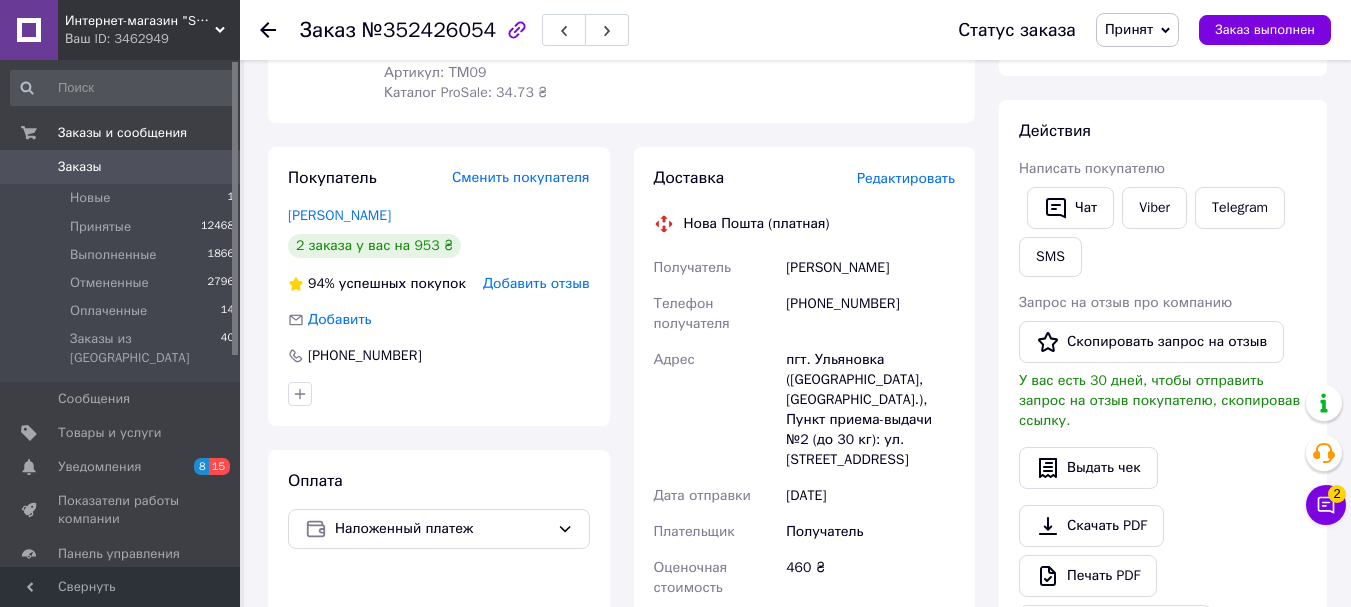scroll, scrollTop: 300, scrollLeft: 0, axis: vertical 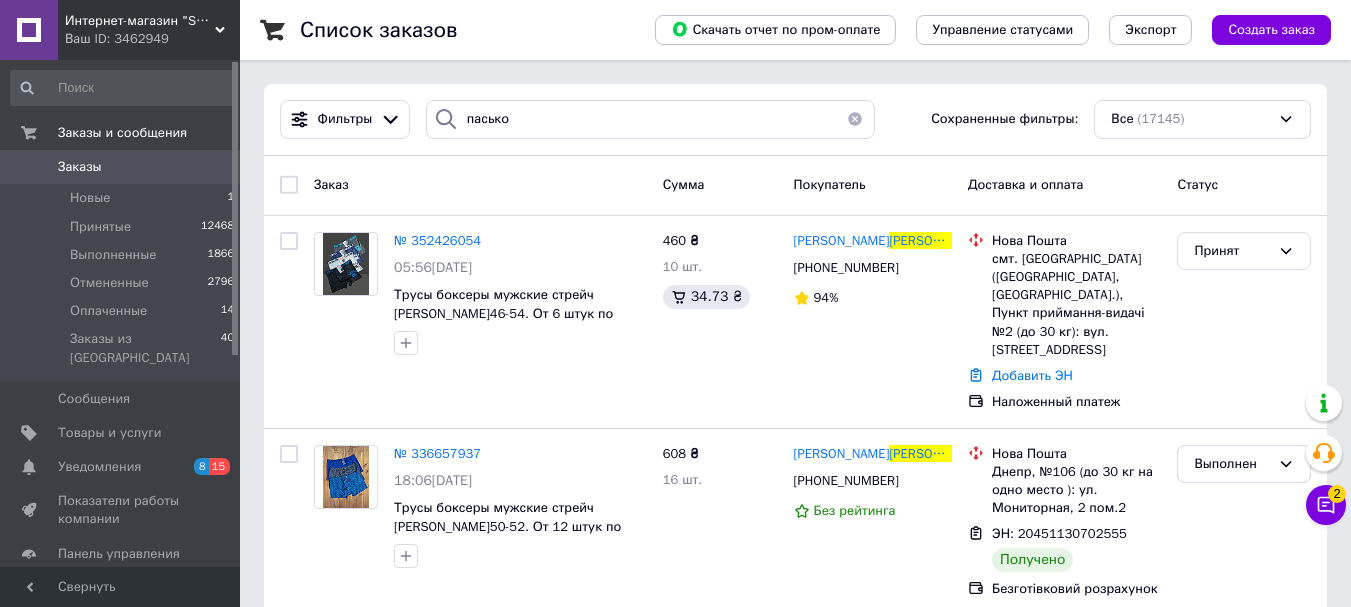 click at bounding box center [855, 119] 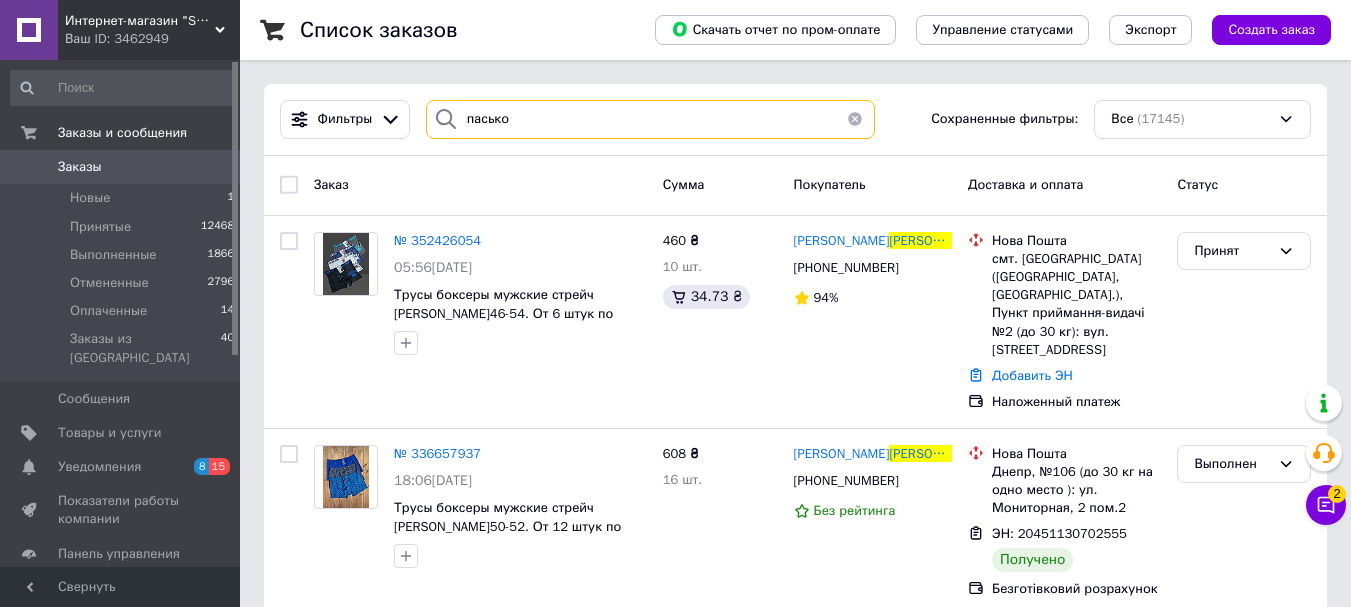 type 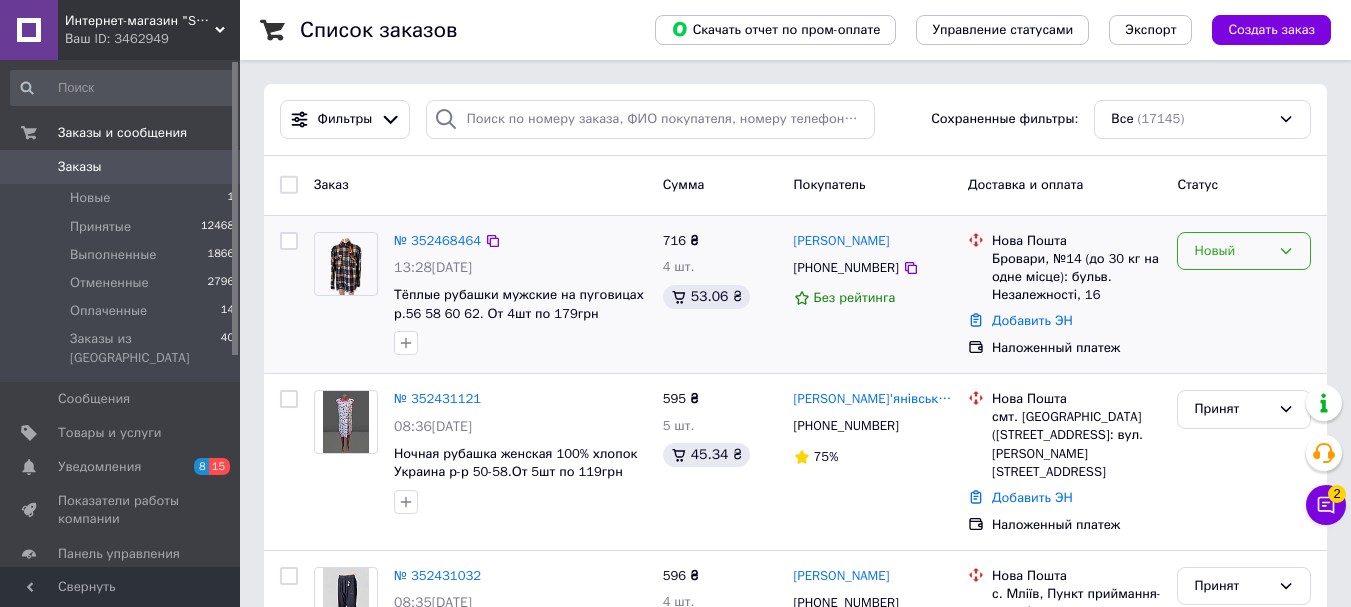 click on "Новый" at bounding box center (1232, 251) 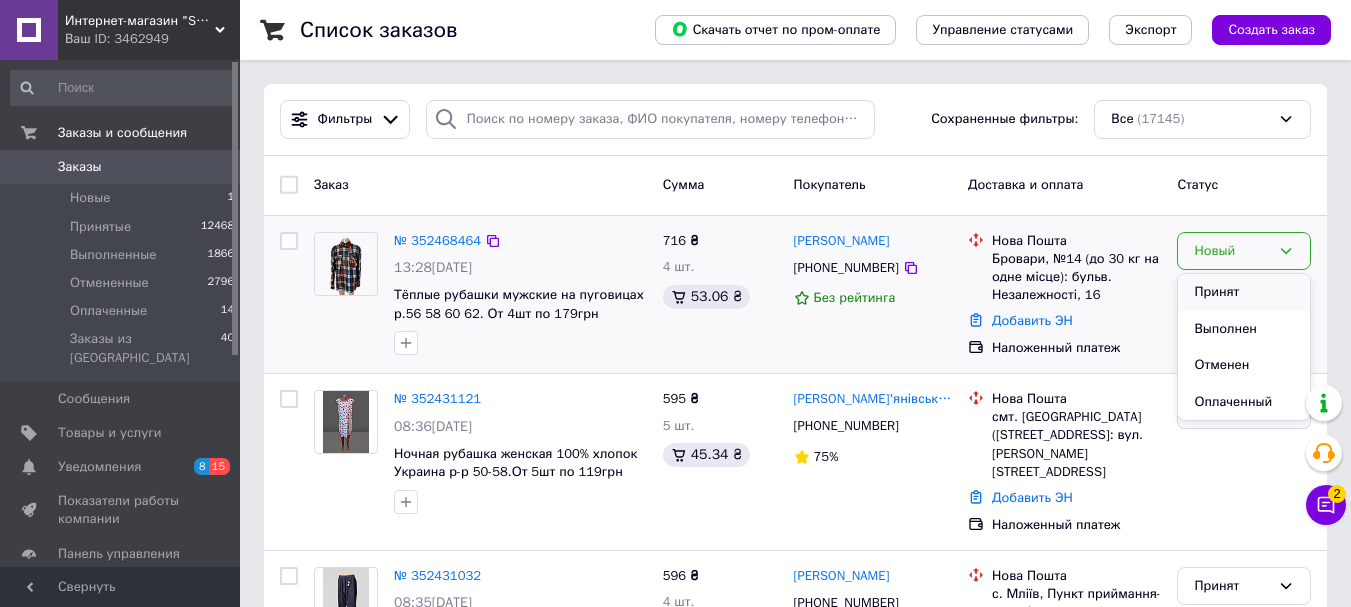 click on "Принят" at bounding box center (1244, 292) 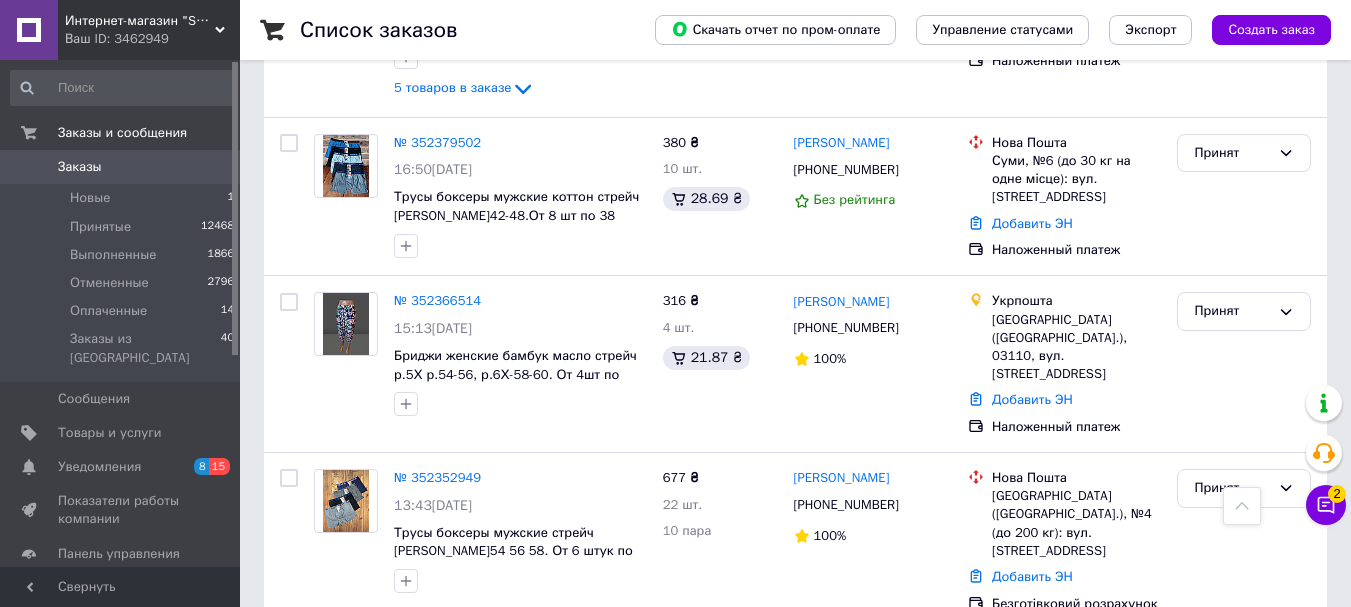 scroll, scrollTop: 1100, scrollLeft: 0, axis: vertical 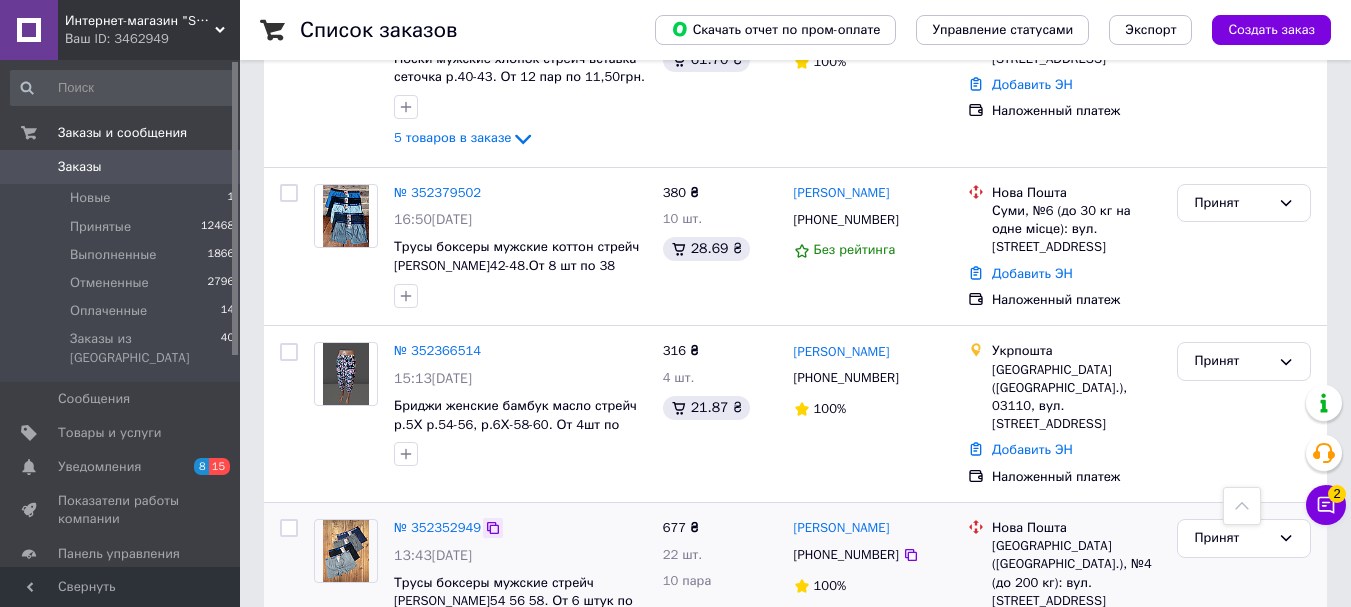click 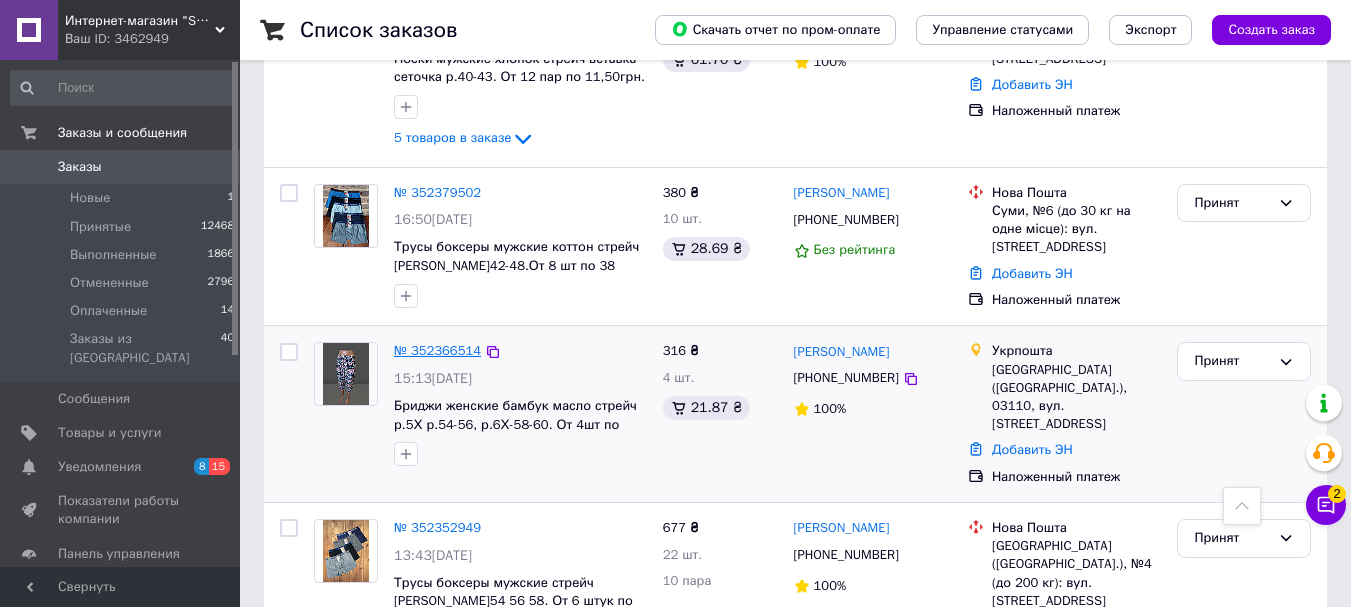 click on "№ 352366514" at bounding box center (437, 350) 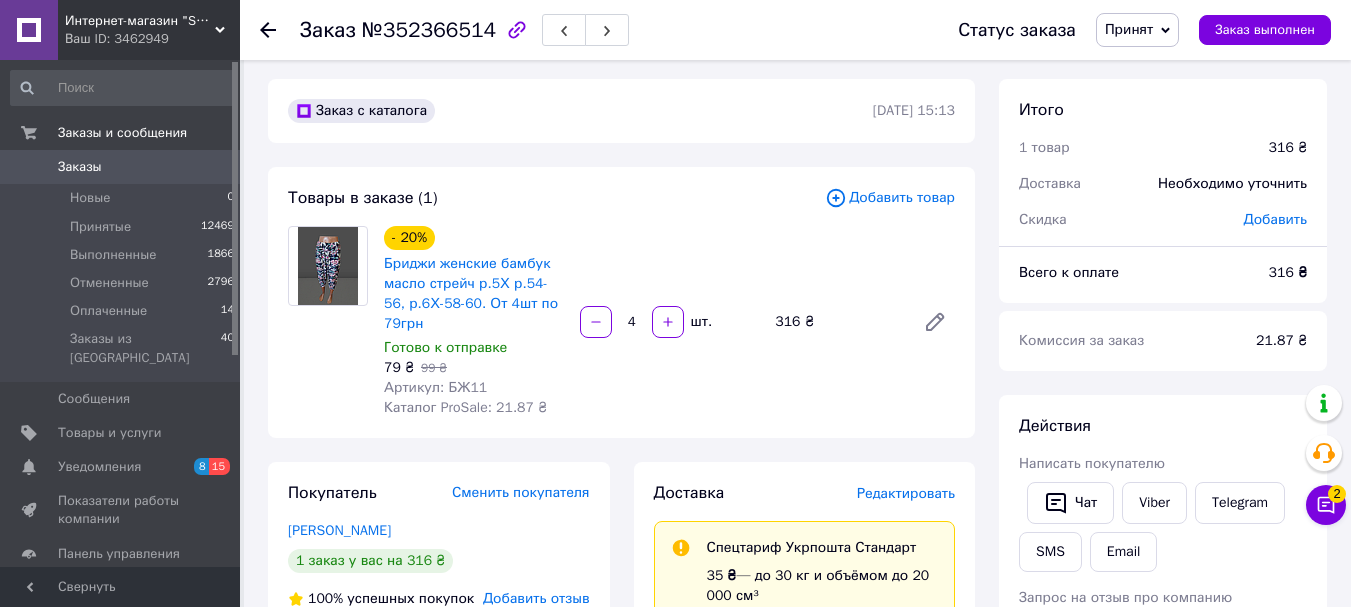scroll, scrollTop: 0, scrollLeft: 0, axis: both 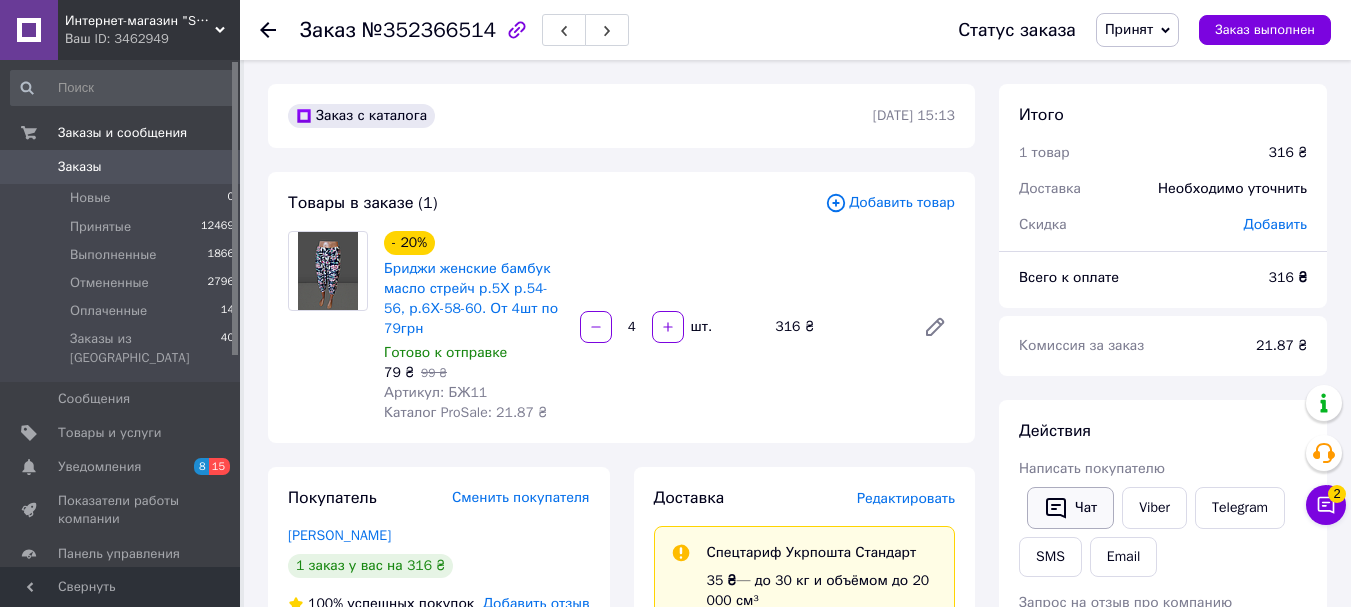 click on "Чат" at bounding box center [1070, 508] 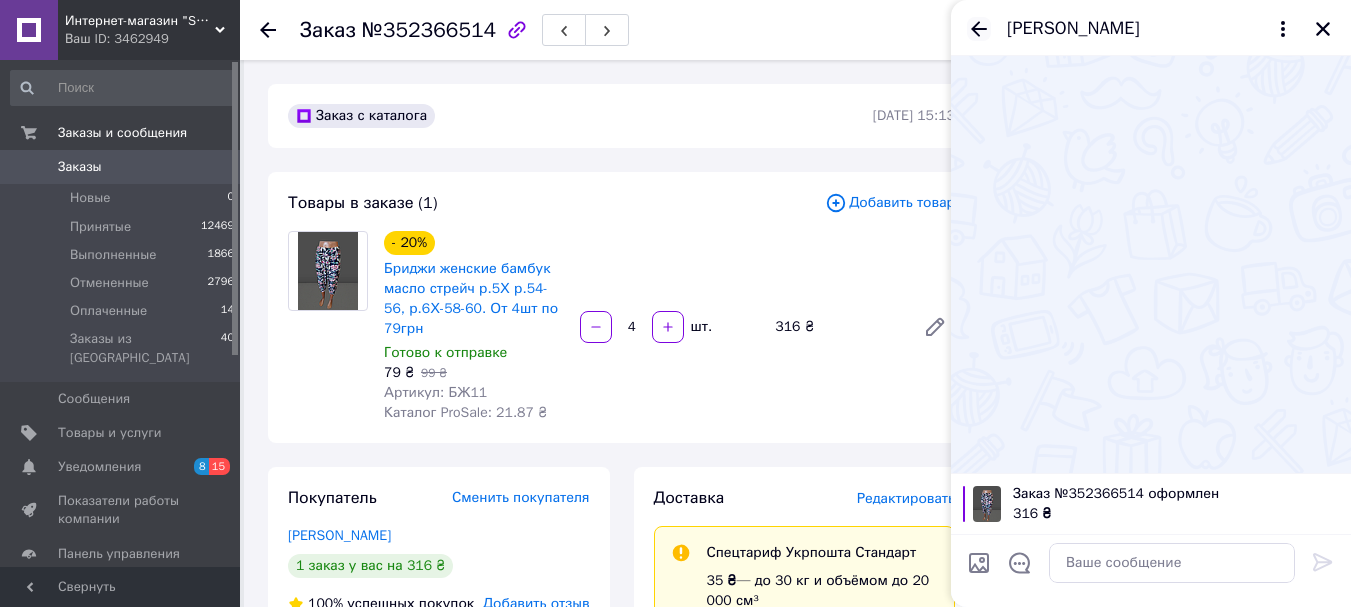 click 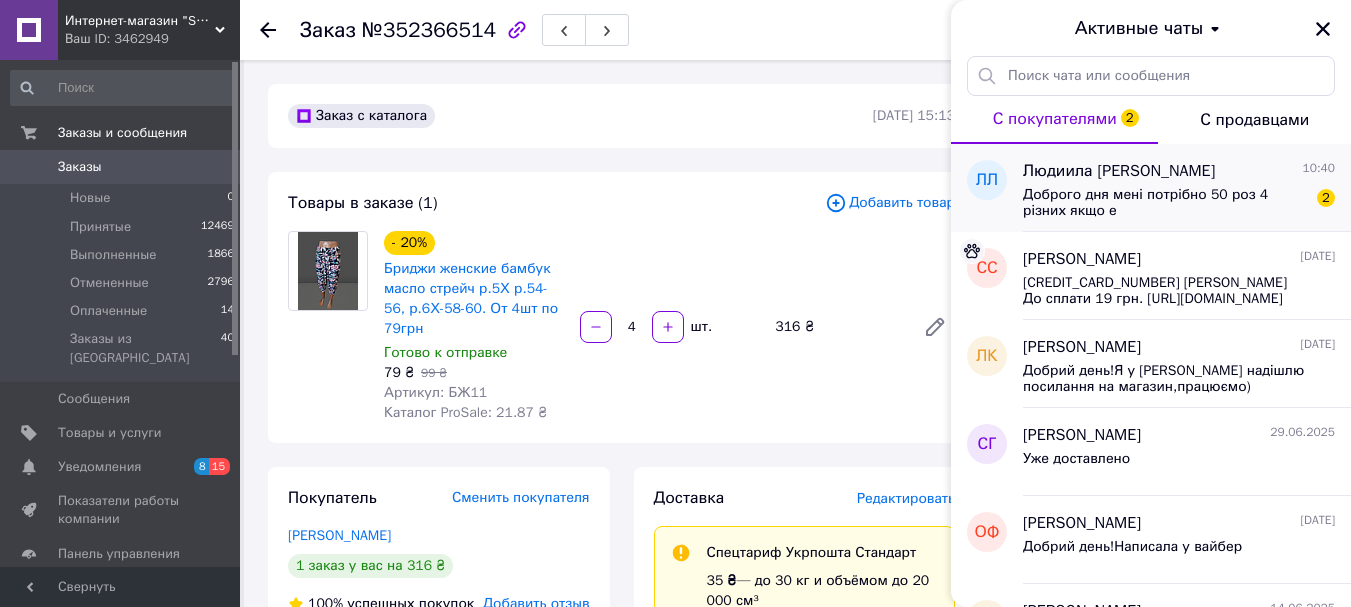 click on "Доброго дня мені потрібно 50 роз 4 різних якщо е" at bounding box center (1165, 203) 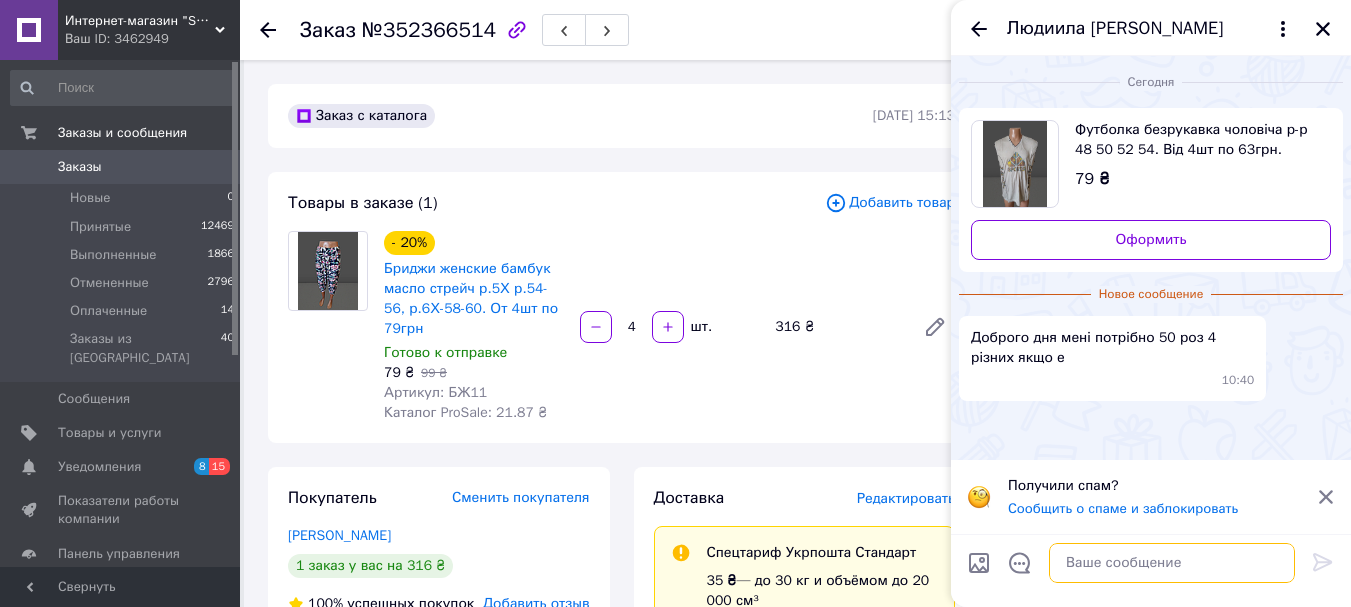 click at bounding box center [1172, 563] 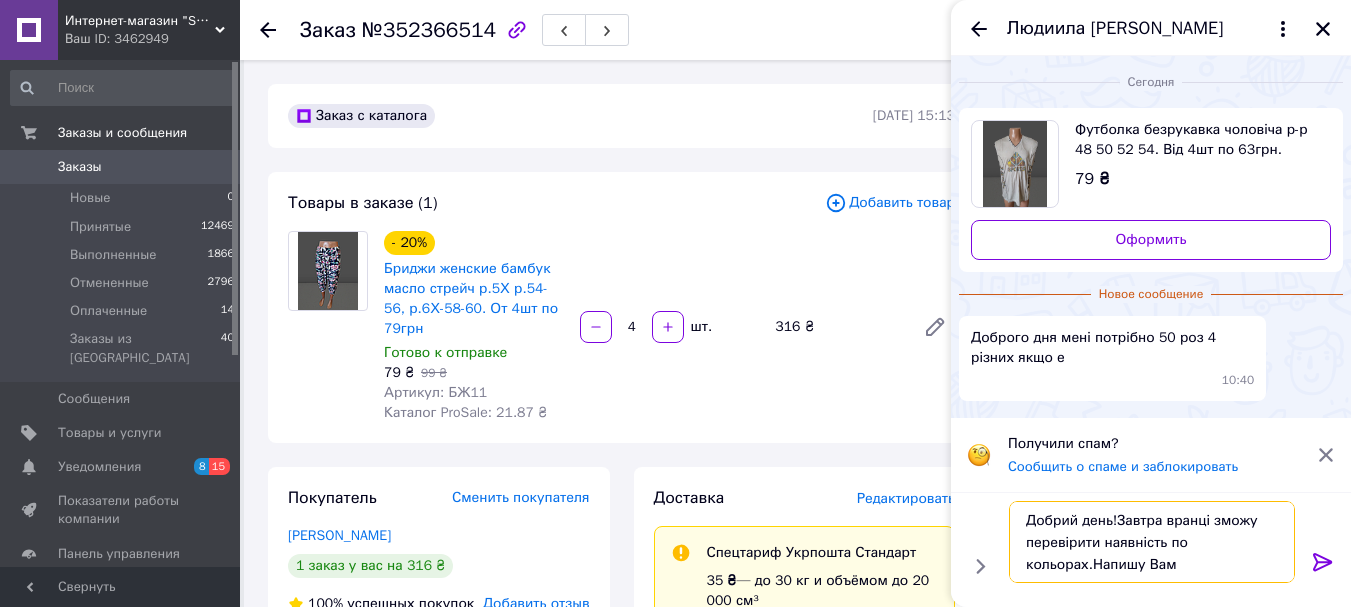 type on "Добрий день!Завтра вранці зможу перевірити наявність по кольорах.Напишу Вам)" 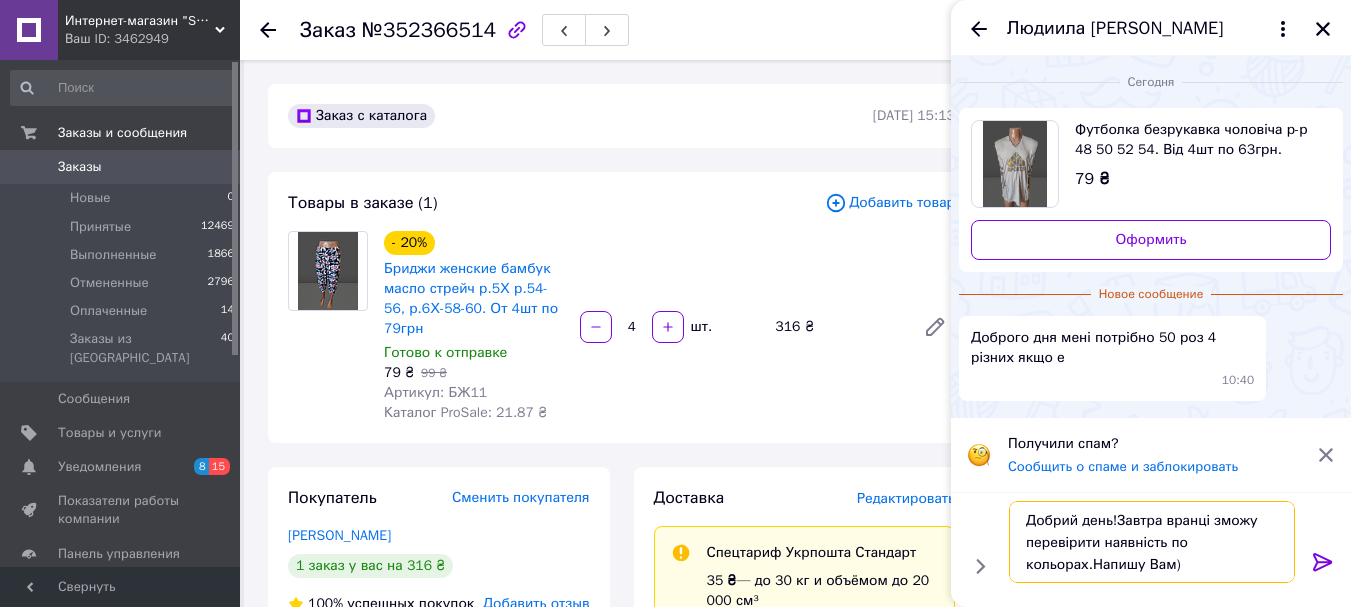 type 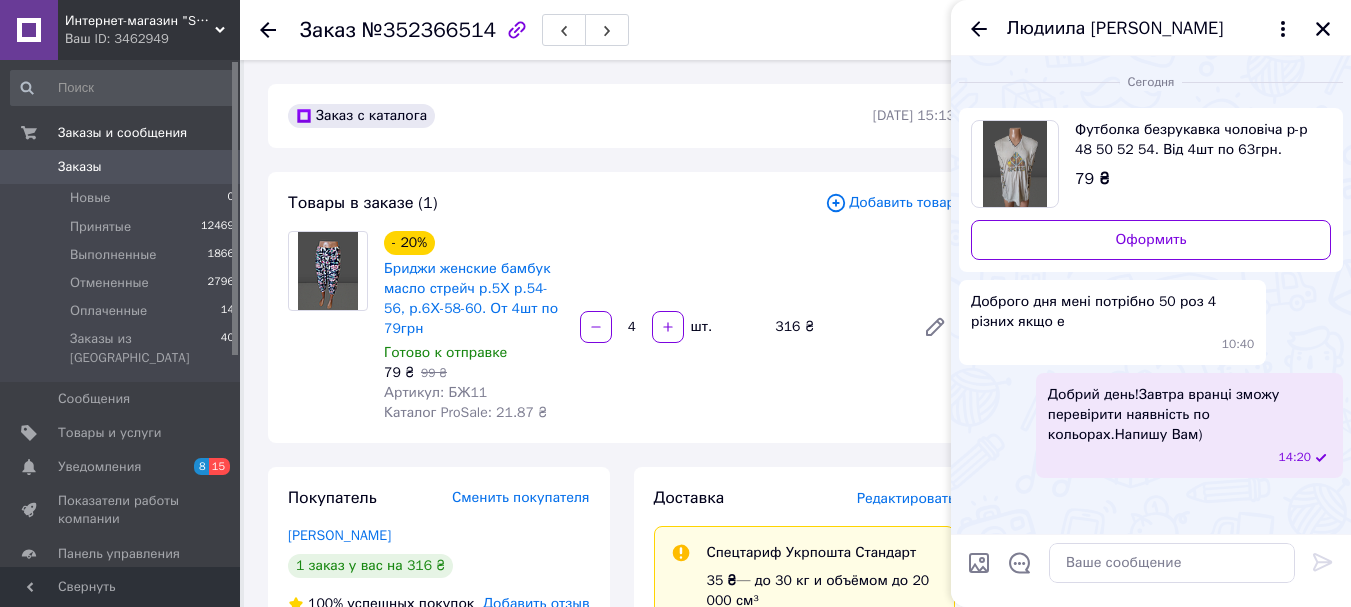 click 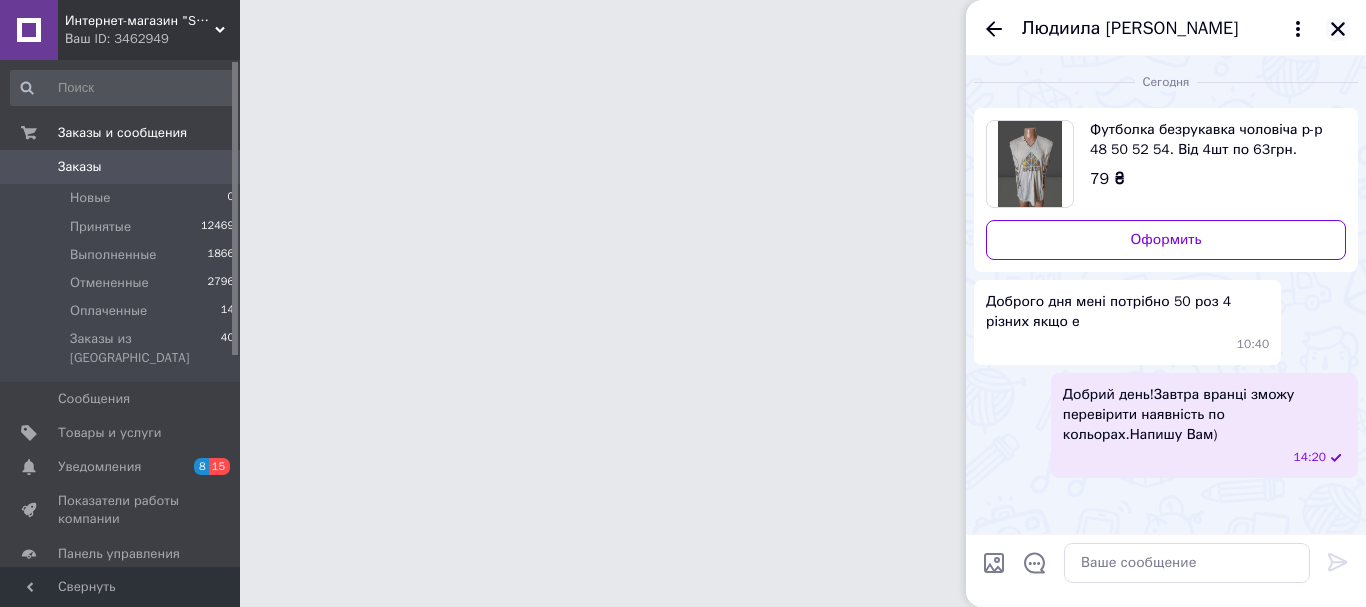 click on "Людиила [PERSON_NAME]" at bounding box center [1166, 28] 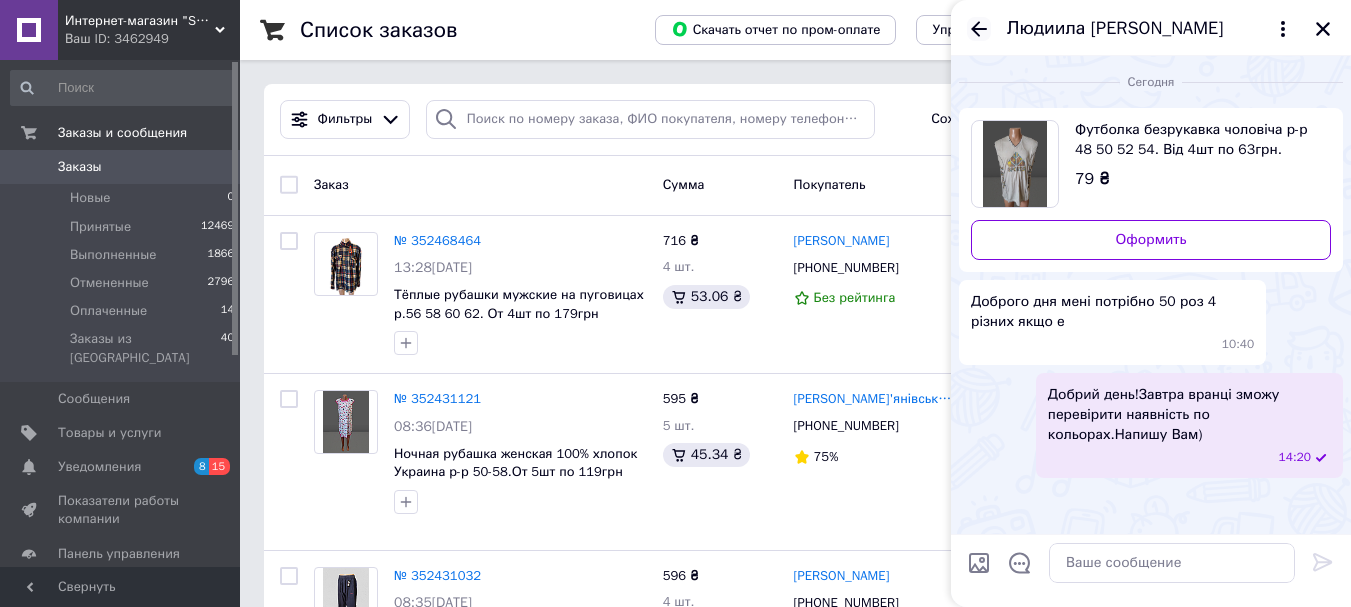 click 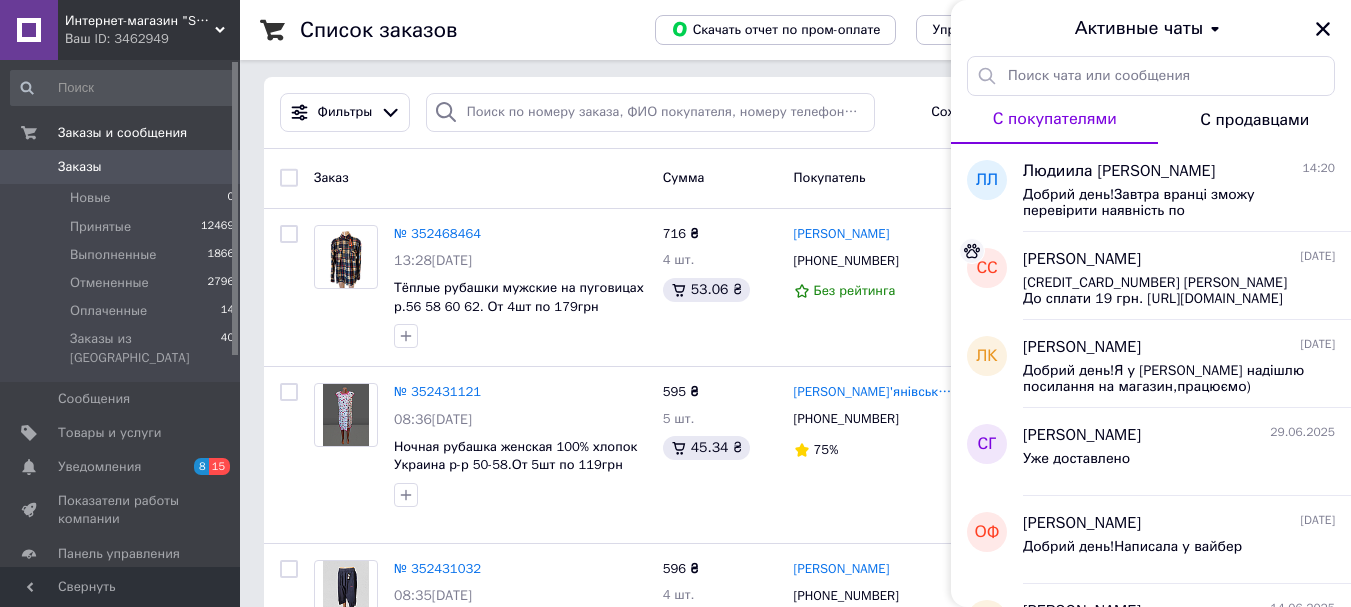scroll, scrollTop: 400, scrollLeft: 0, axis: vertical 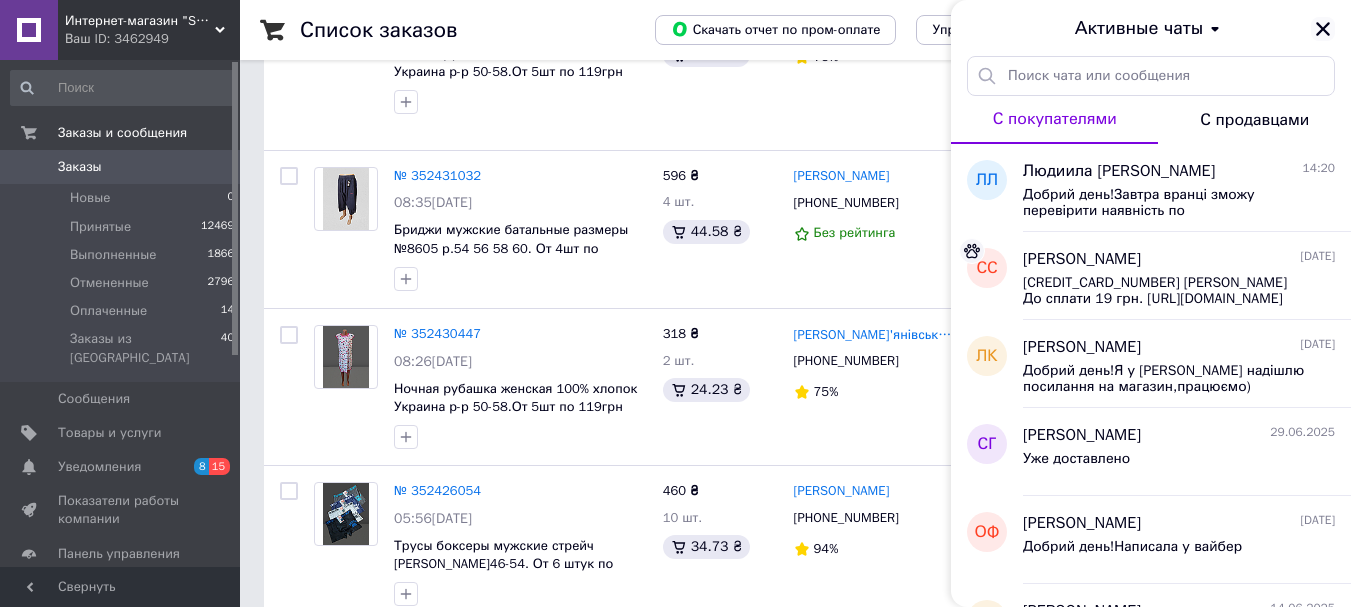 click 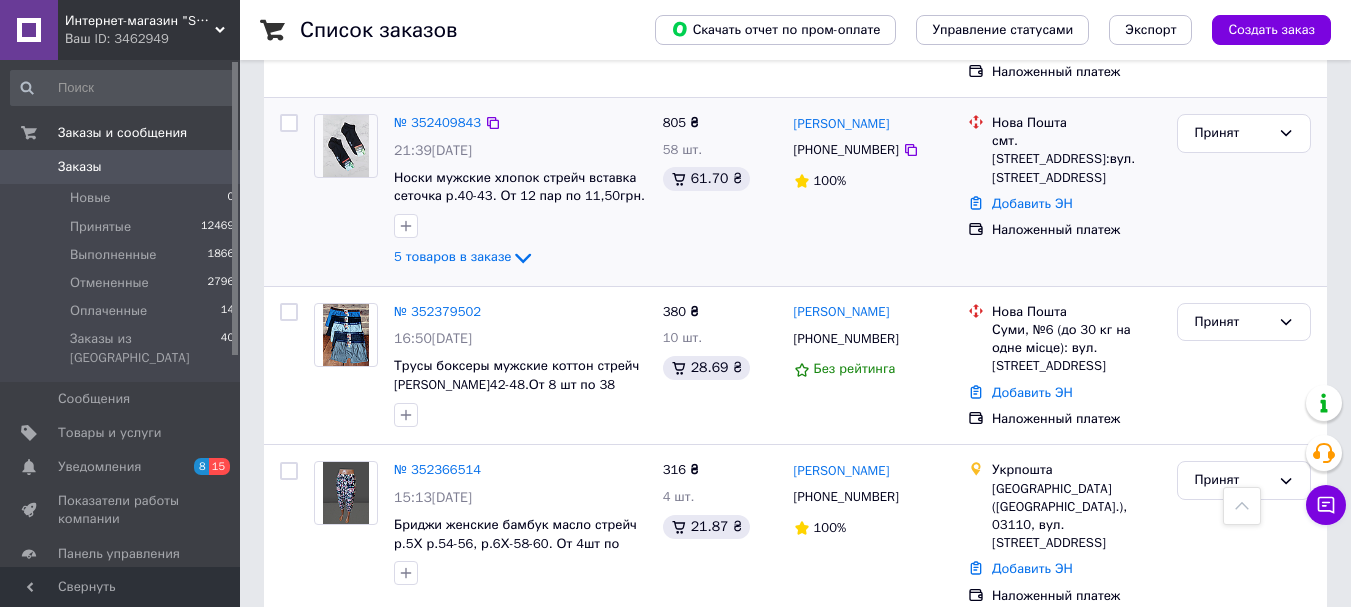 scroll, scrollTop: 1100, scrollLeft: 0, axis: vertical 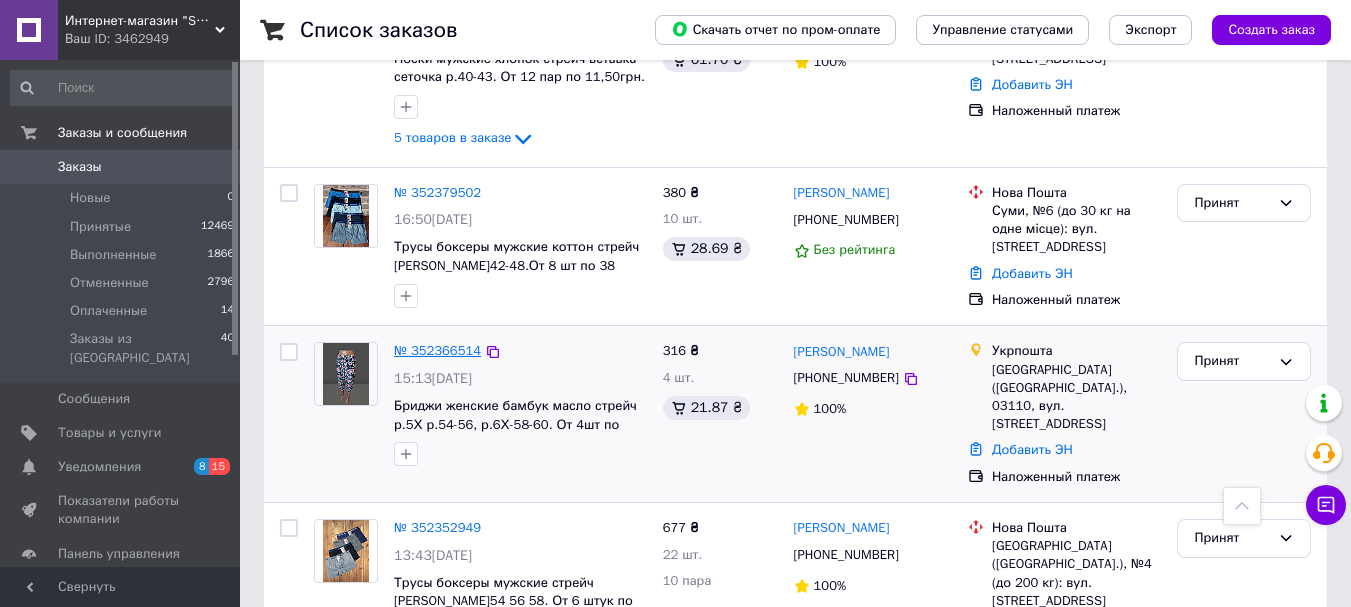 click on "№ 352366514" at bounding box center [437, 350] 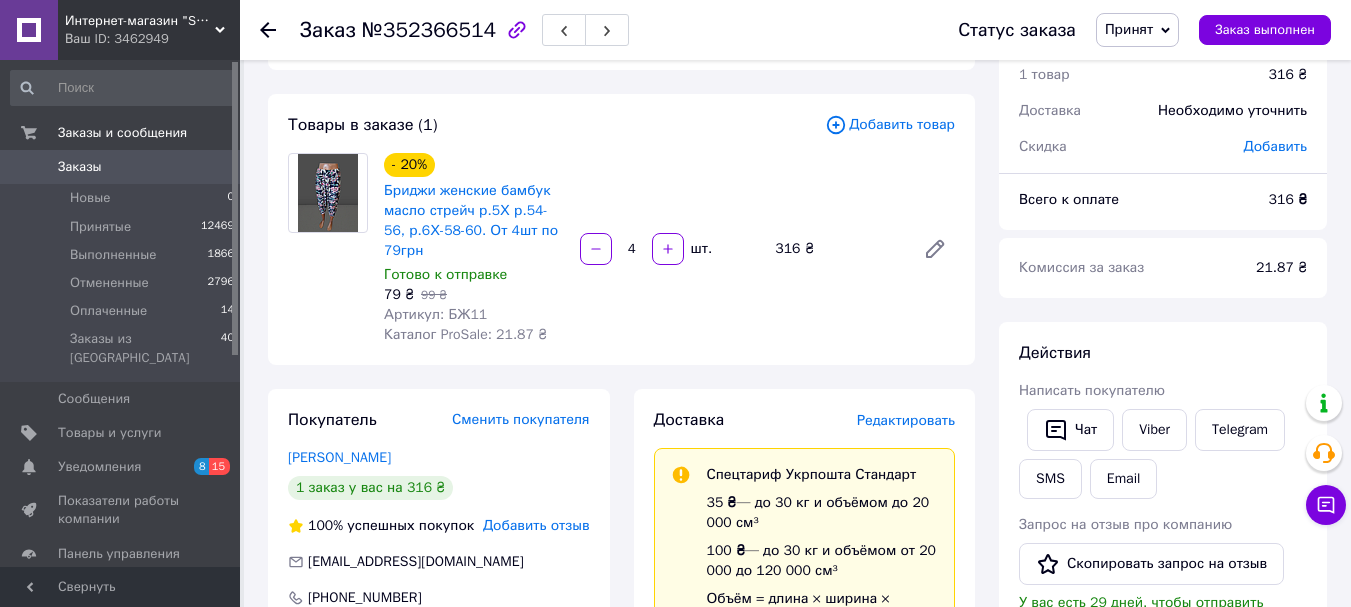 scroll, scrollTop: 0, scrollLeft: 0, axis: both 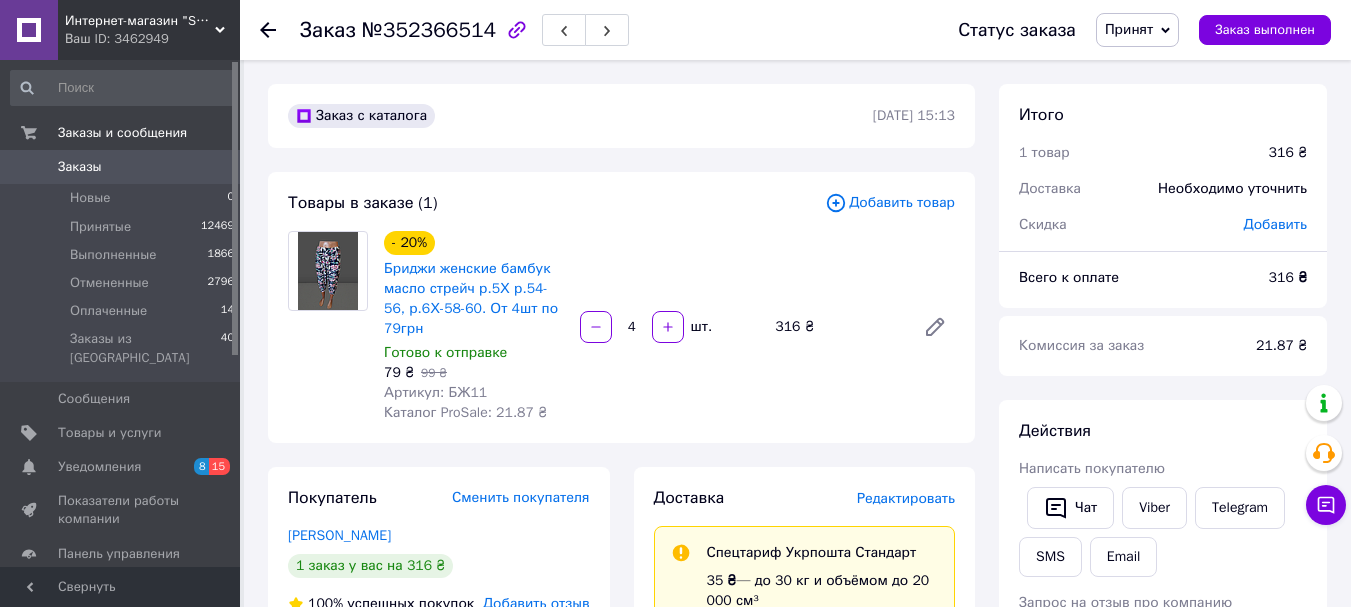 click 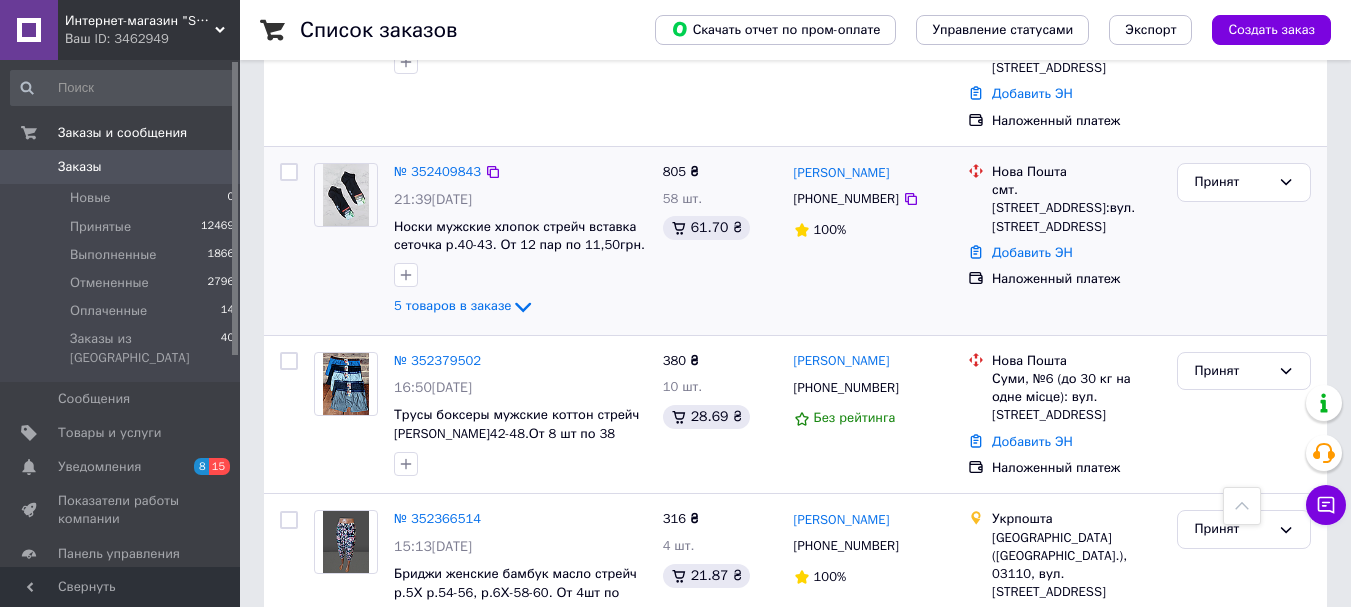 scroll, scrollTop: 1000, scrollLeft: 0, axis: vertical 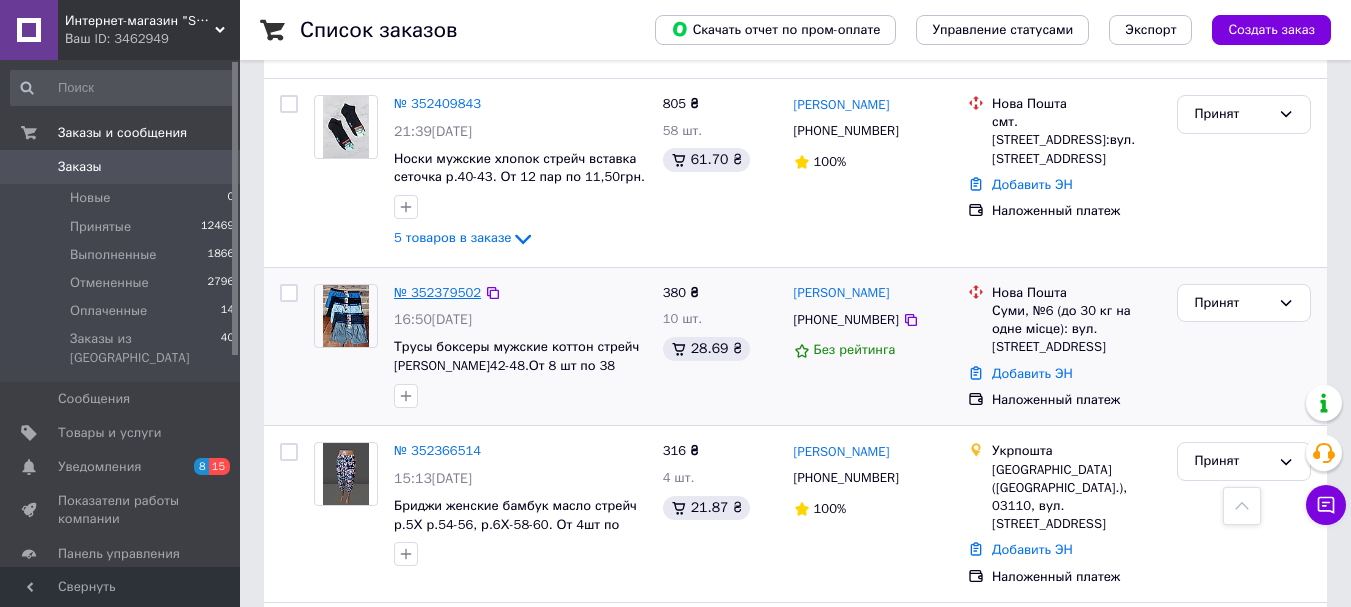 click on "№ 352379502" at bounding box center (437, 292) 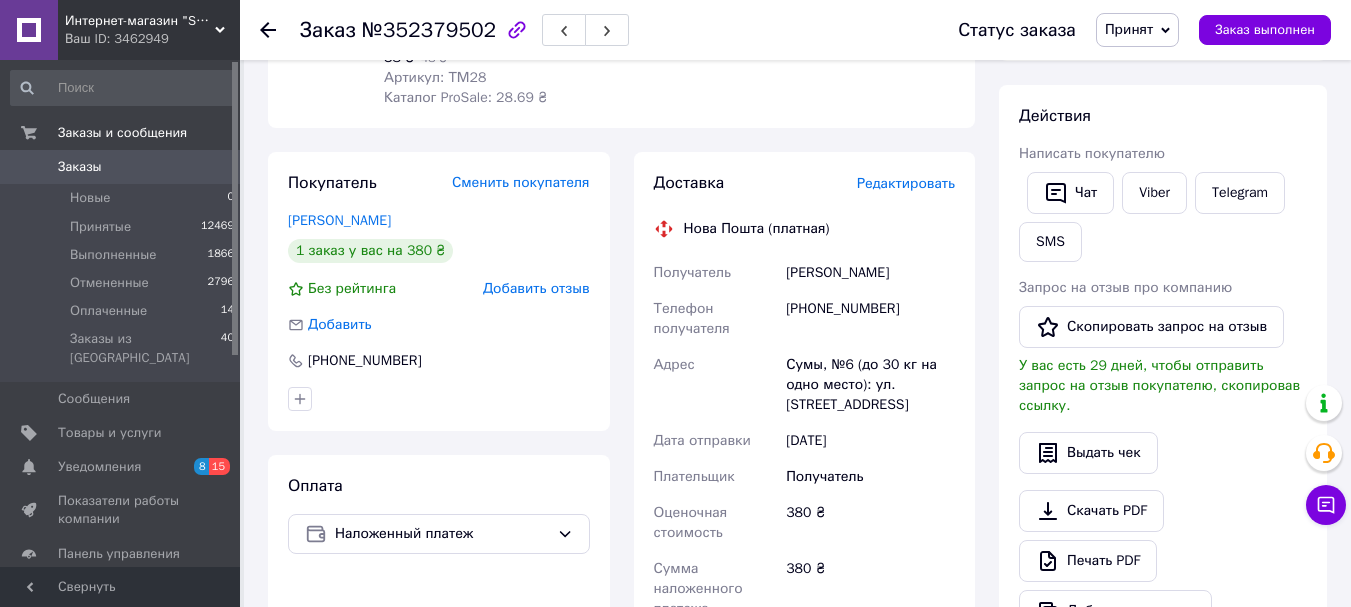 scroll, scrollTop: 0, scrollLeft: 0, axis: both 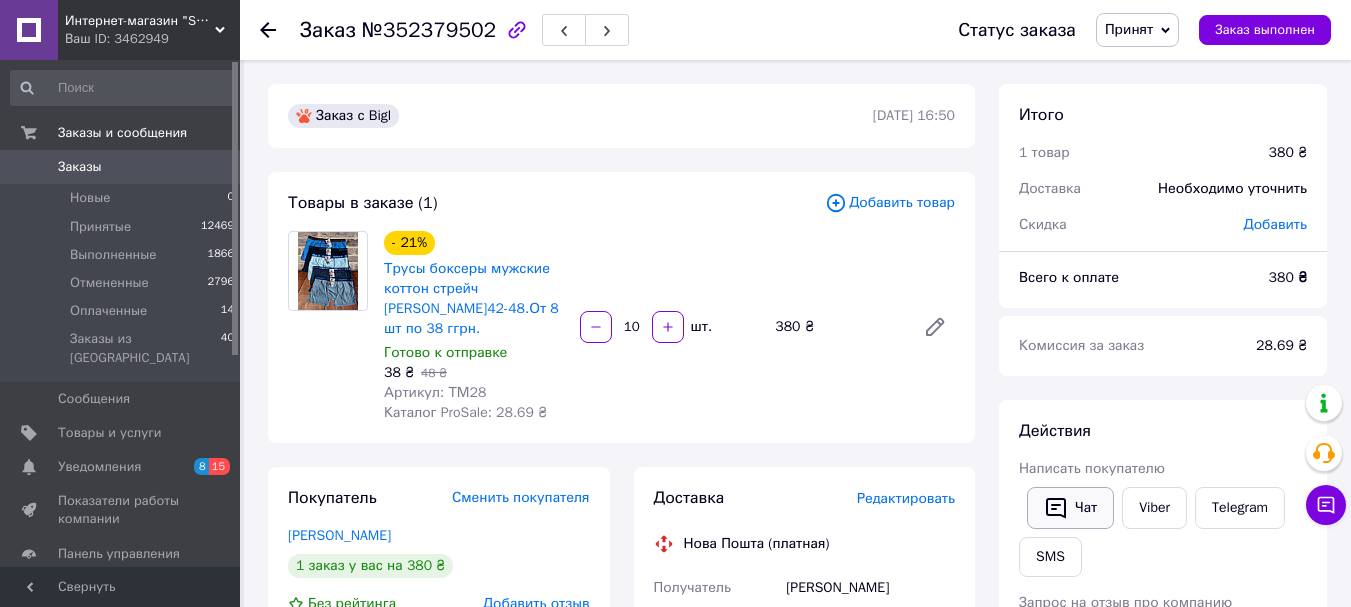 click on "Чат" at bounding box center (1070, 508) 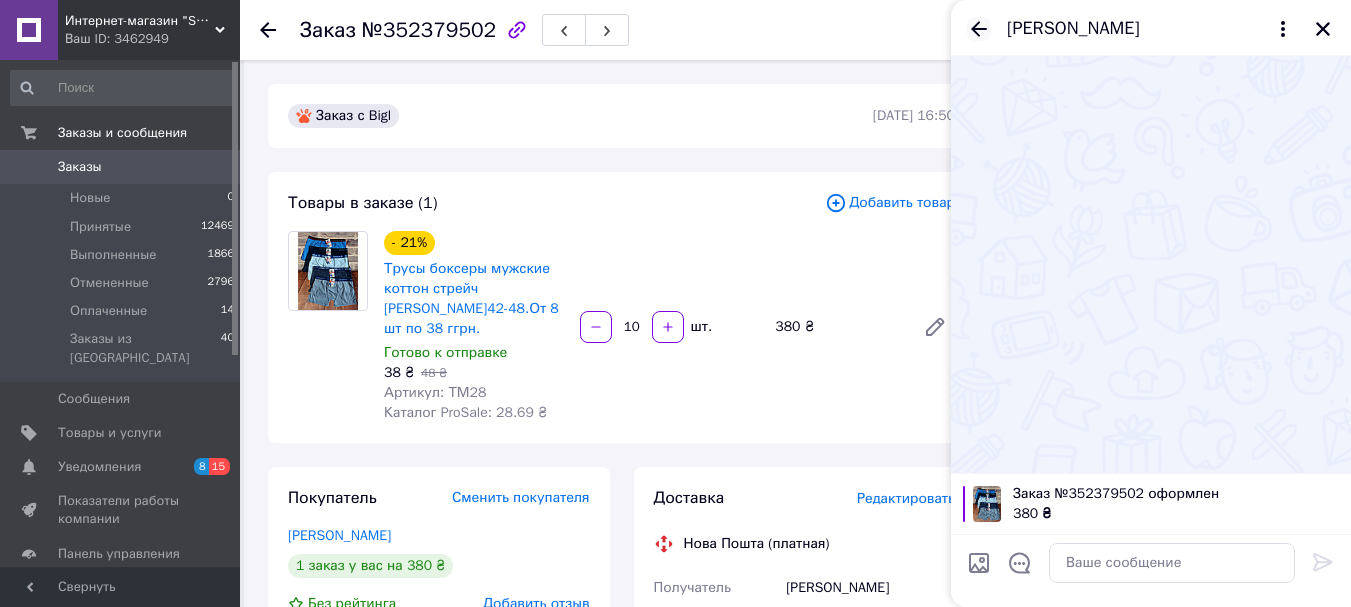 click 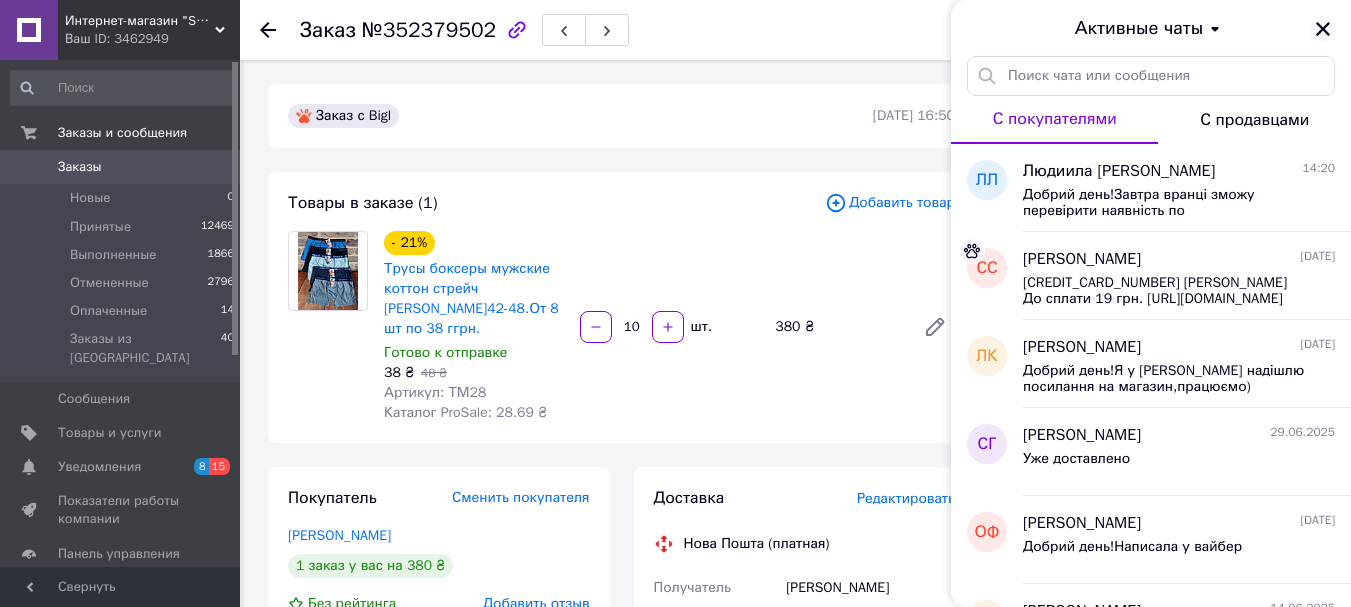 click 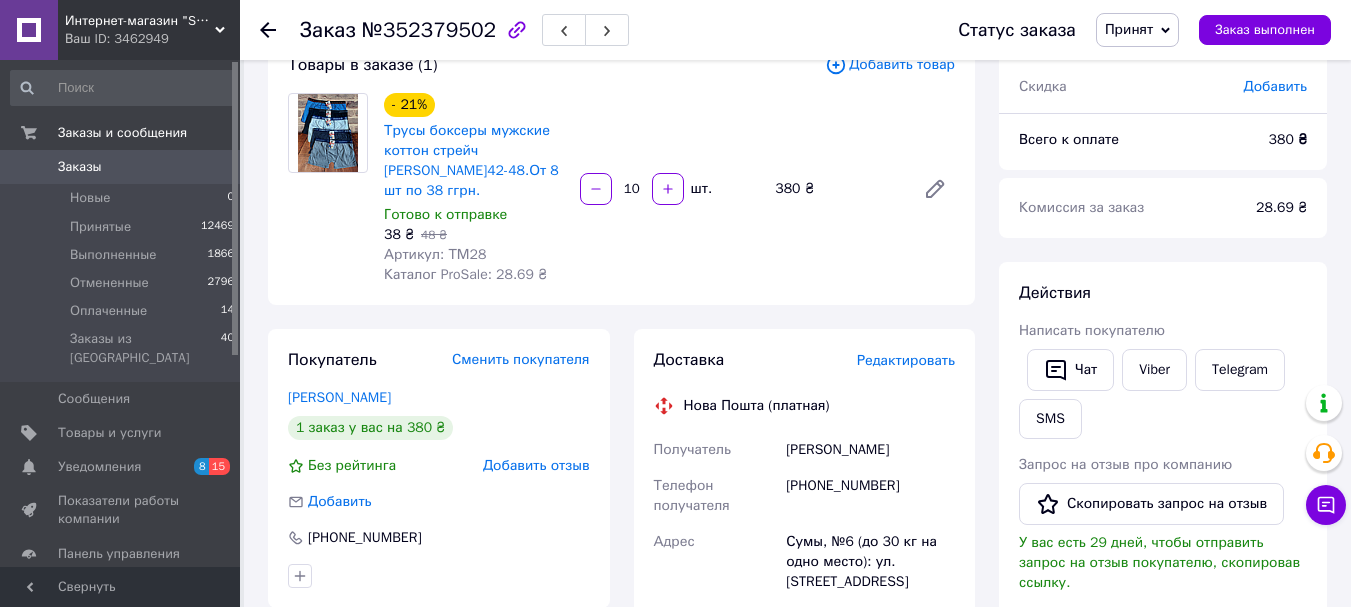 scroll, scrollTop: 100, scrollLeft: 0, axis: vertical 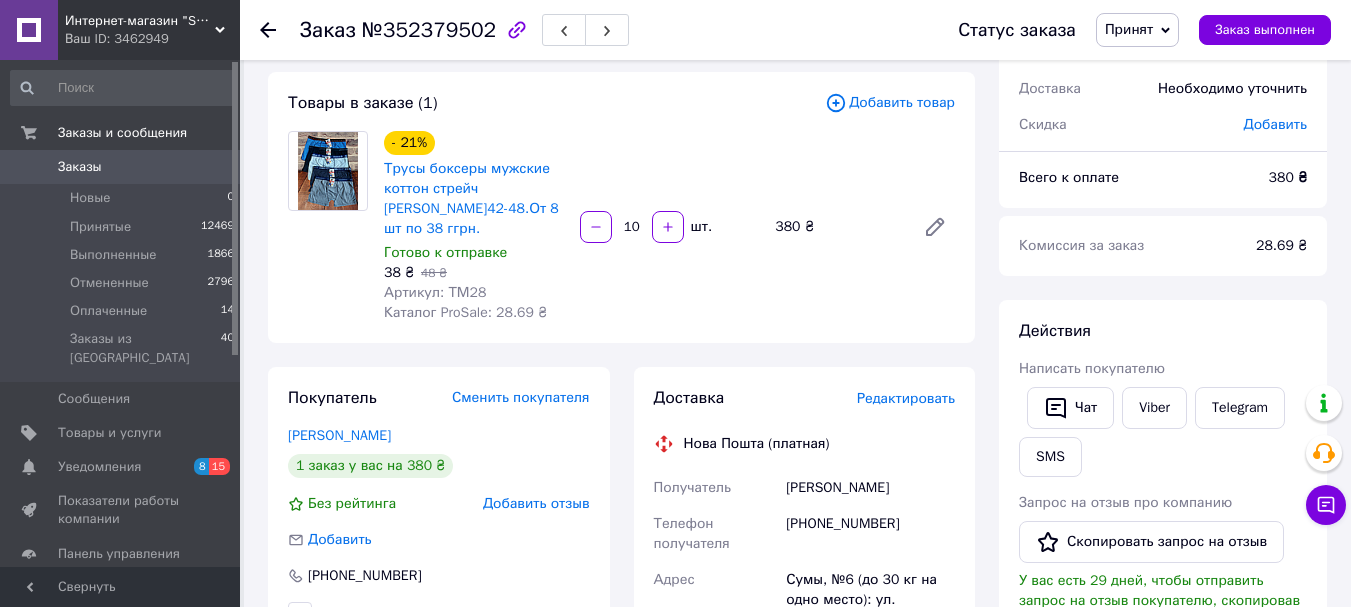 click 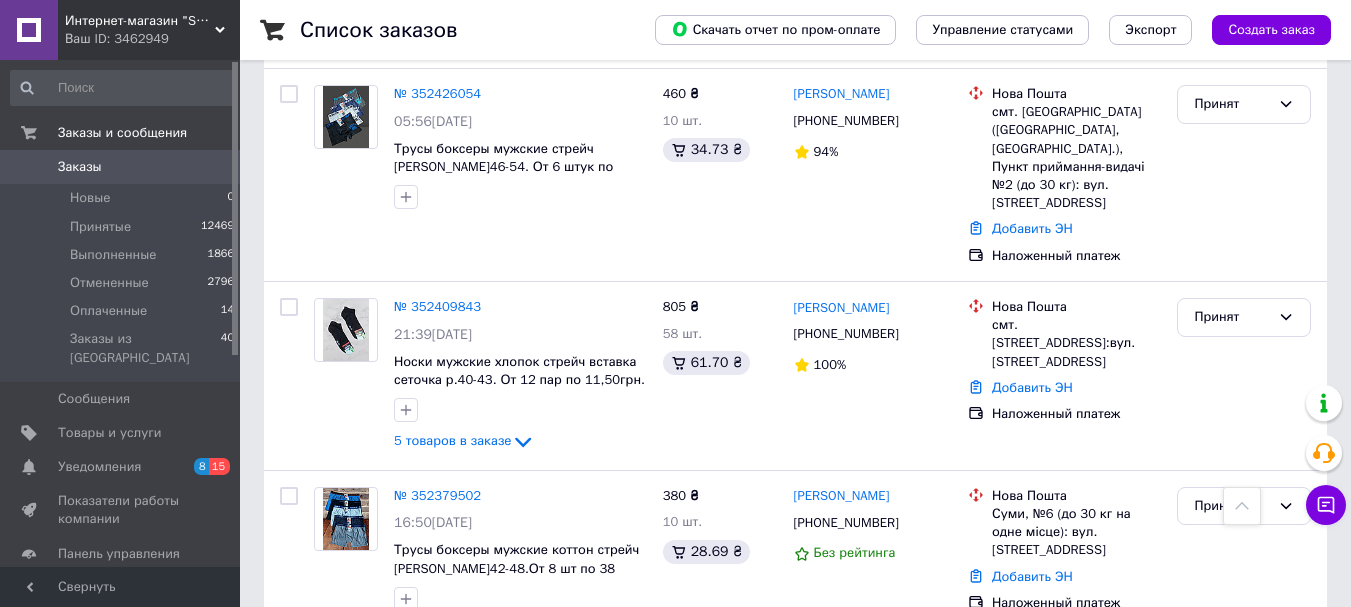 scroll, scrollTop: 800, scrollLeft: 0, axis: vertical 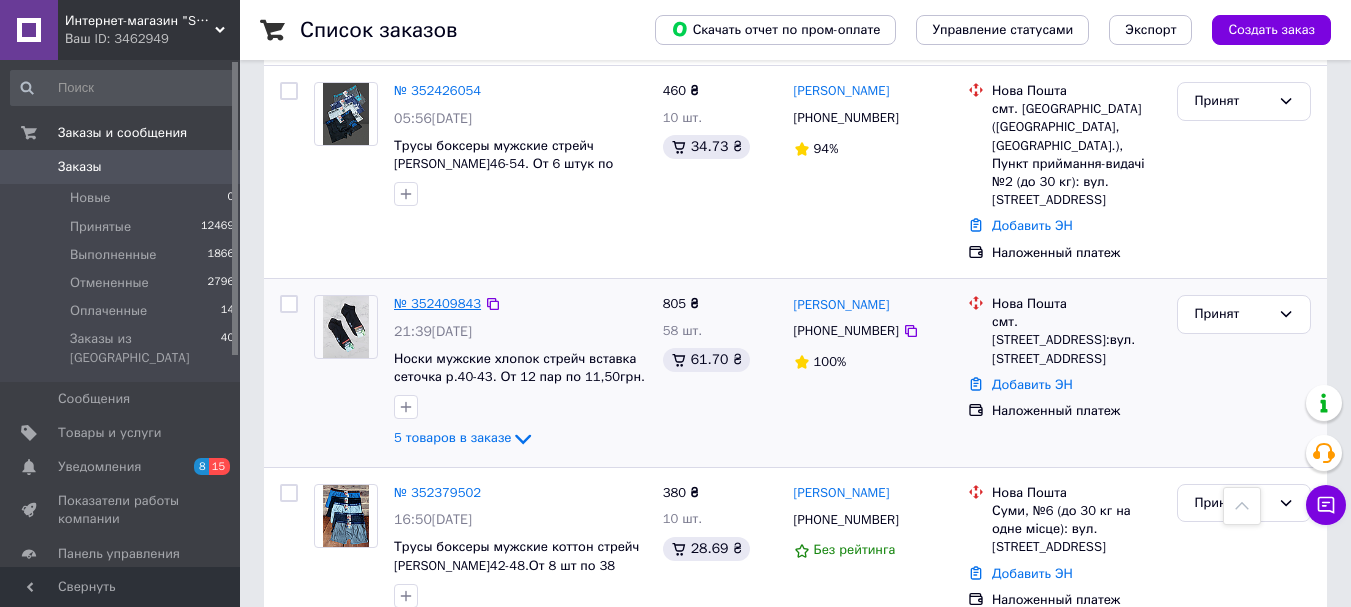click on "№ 352409843" at bounding box center [437, 303] 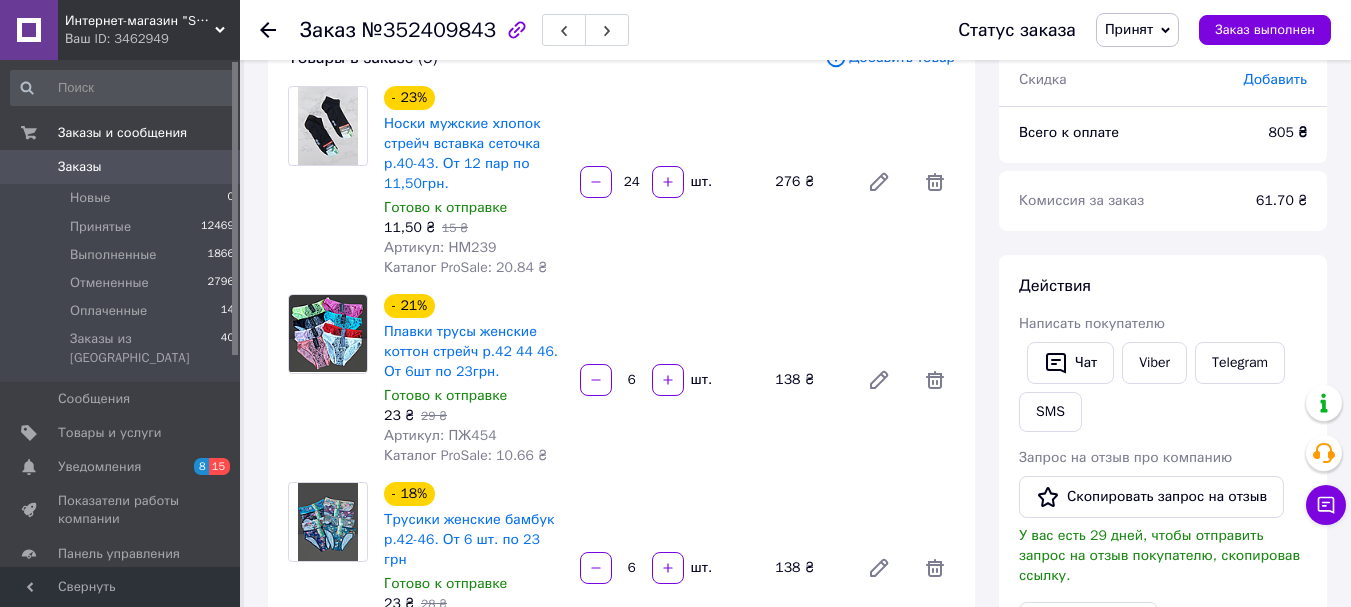 scroll, scrollTop: 300, scrollLeft: 0, axis: vertical 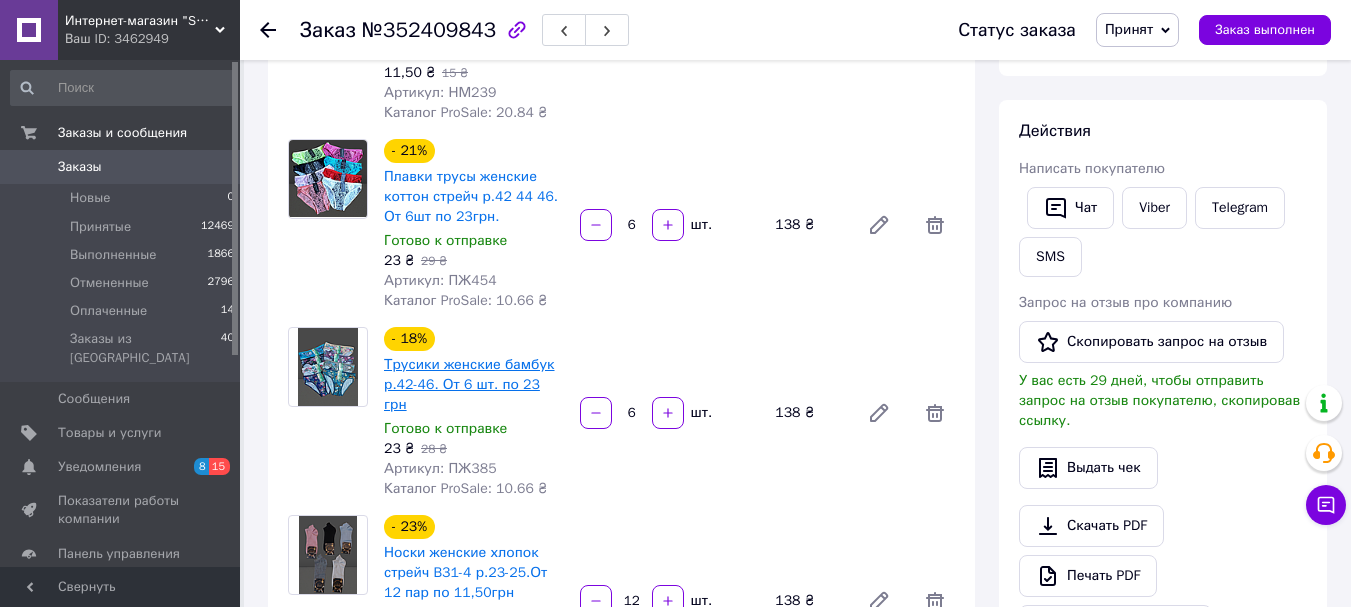 click on "Трусики женские бамбук р.42-46. От 6 шт. по 23 грн" at bounding box center [469, 384] 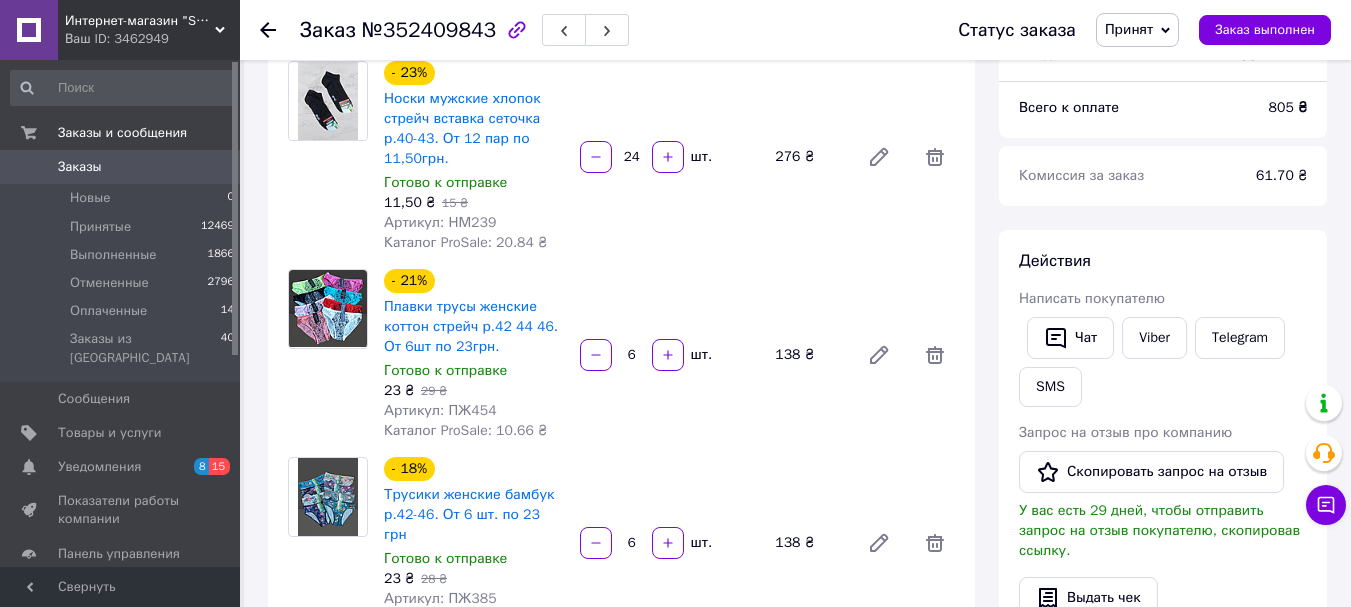 scroll, scrollTop: 100, scrollLeft: 0, axis: vertical 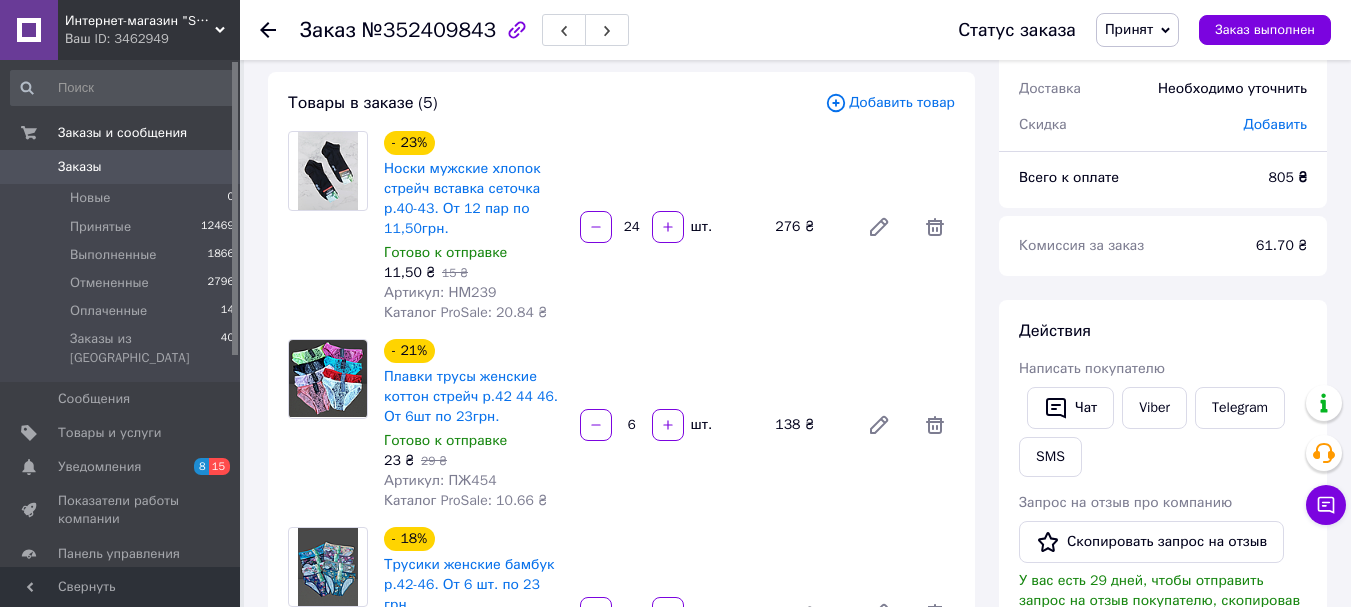 click 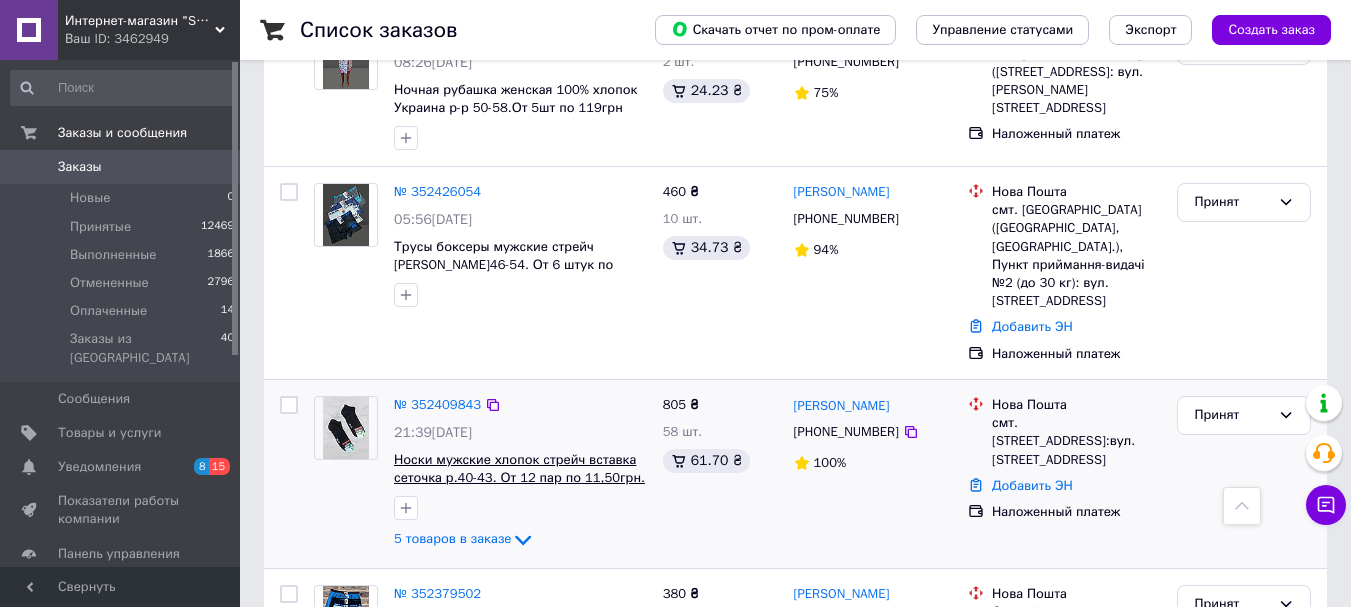 scroll, scrollTop: 700, scrollLeft: 0, axis: vertical 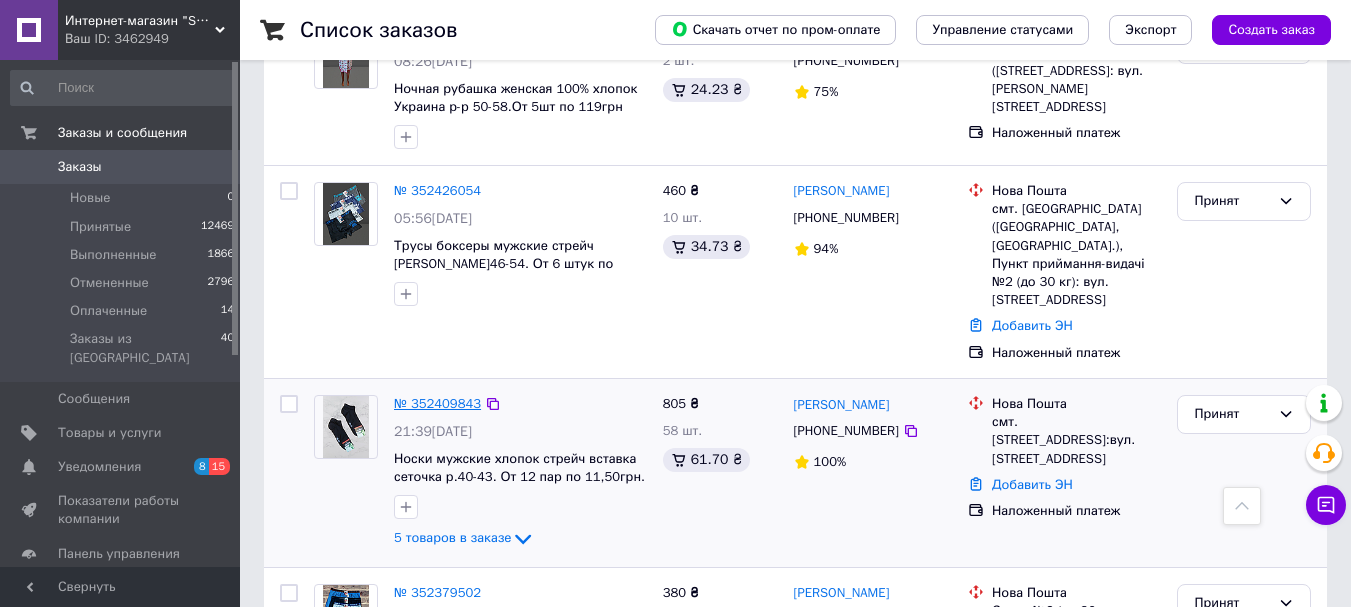 click on "№ 352409843" at bounding box center [437, 403] 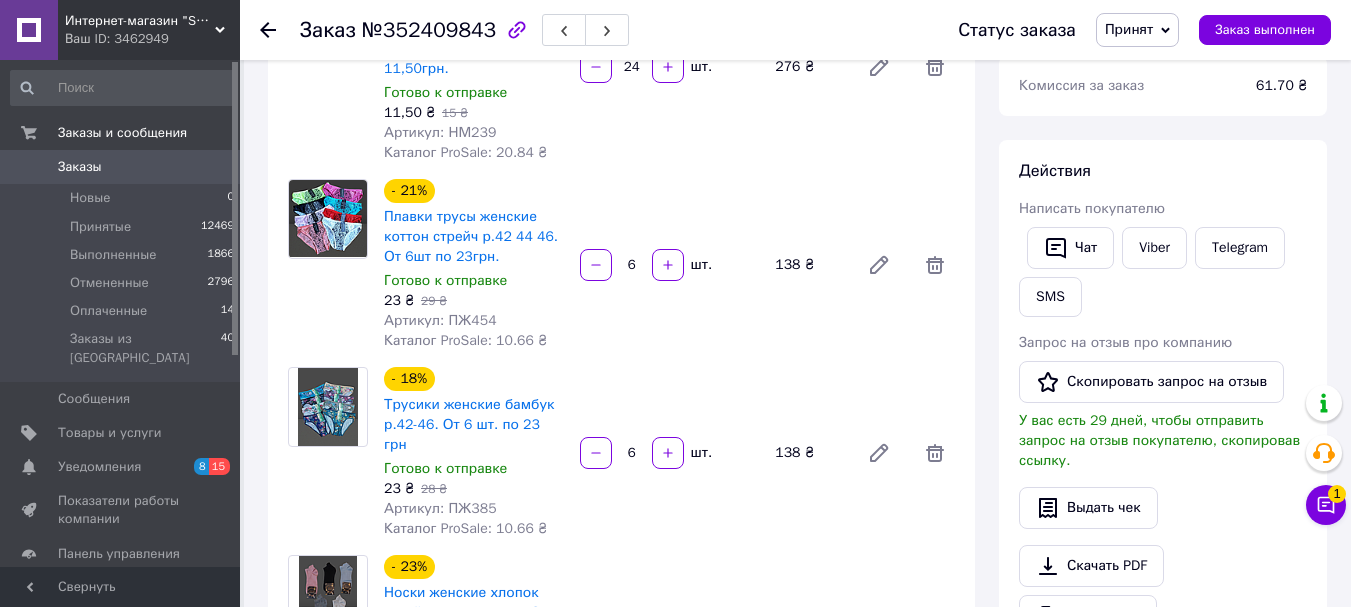 scroll, scrollTop: 600, scrollLeft: 0, axis: vertical 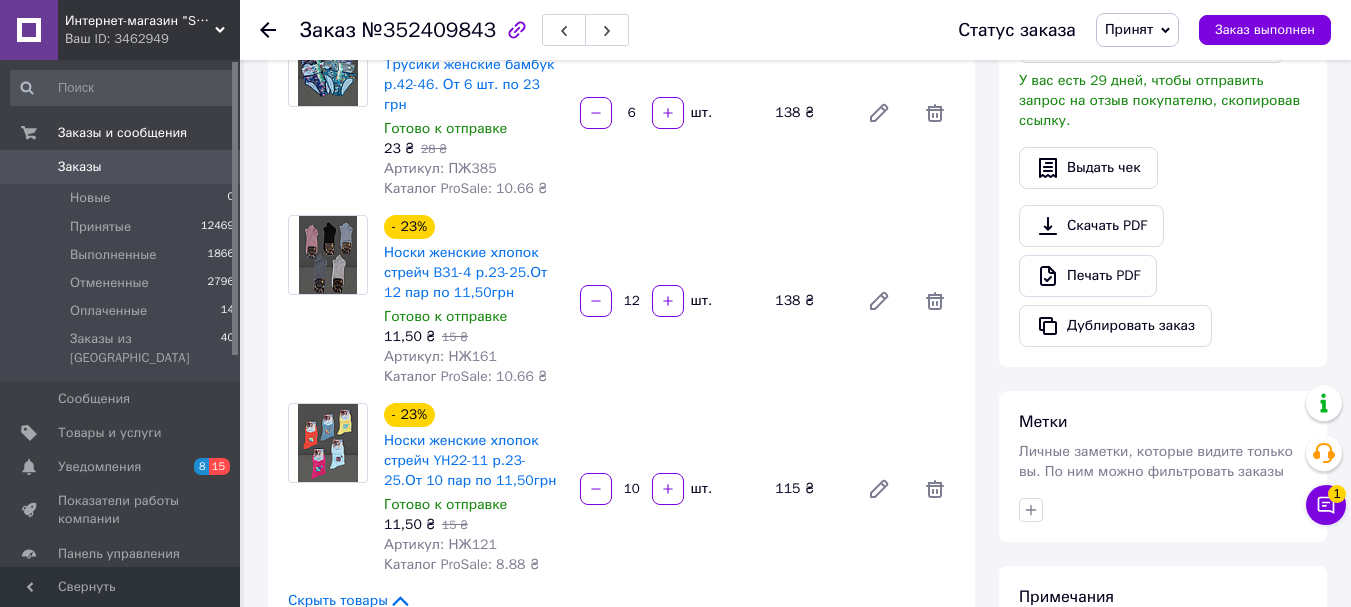 click at bounding box center (280, 30) 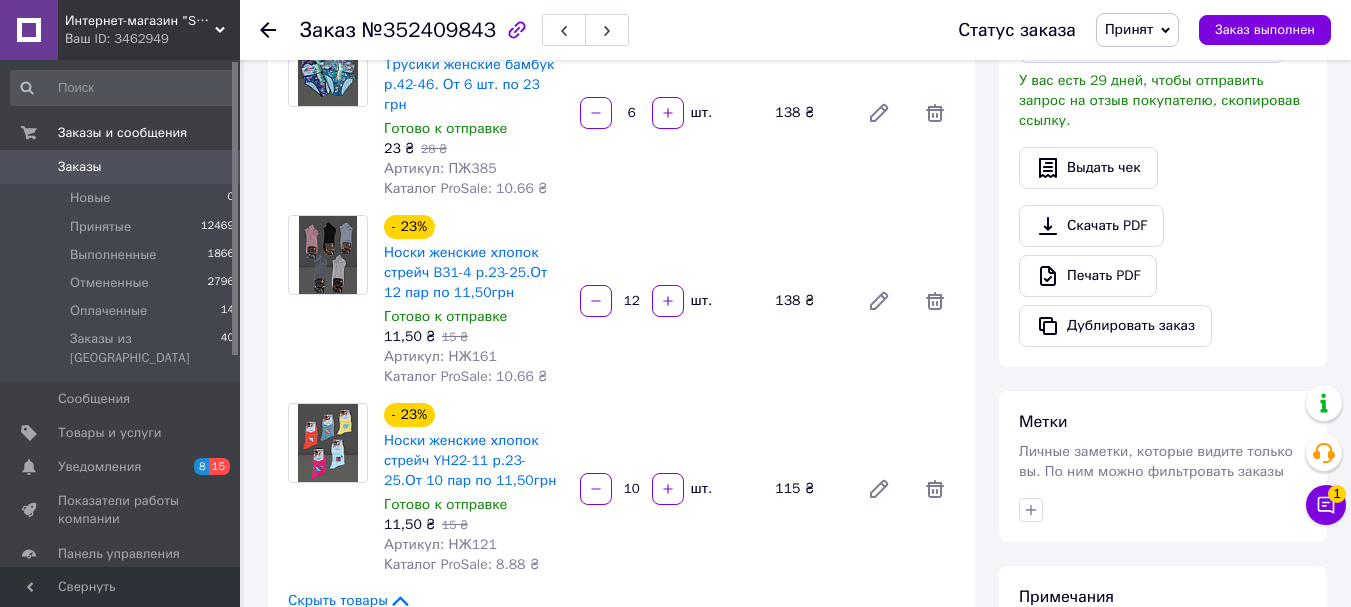 click 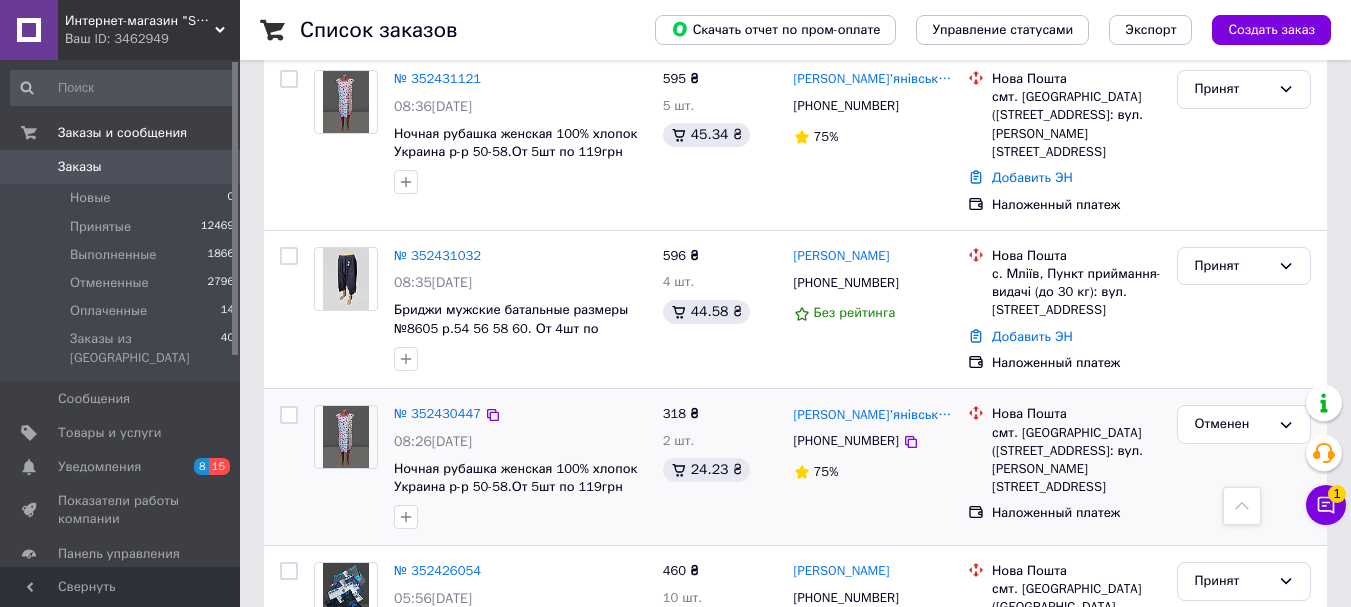 scroll, scrollTop: 300, scrollLeft: 0, axis: vertical 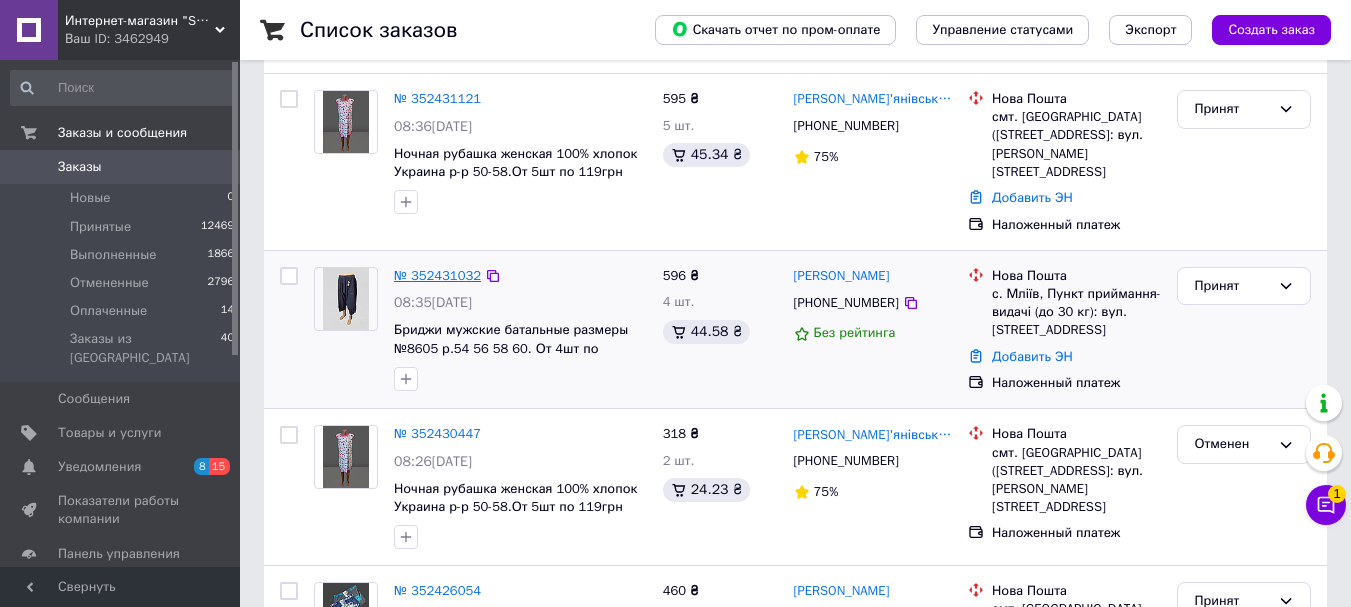 click on "№ 352431032" at bounding box center [437, 275] 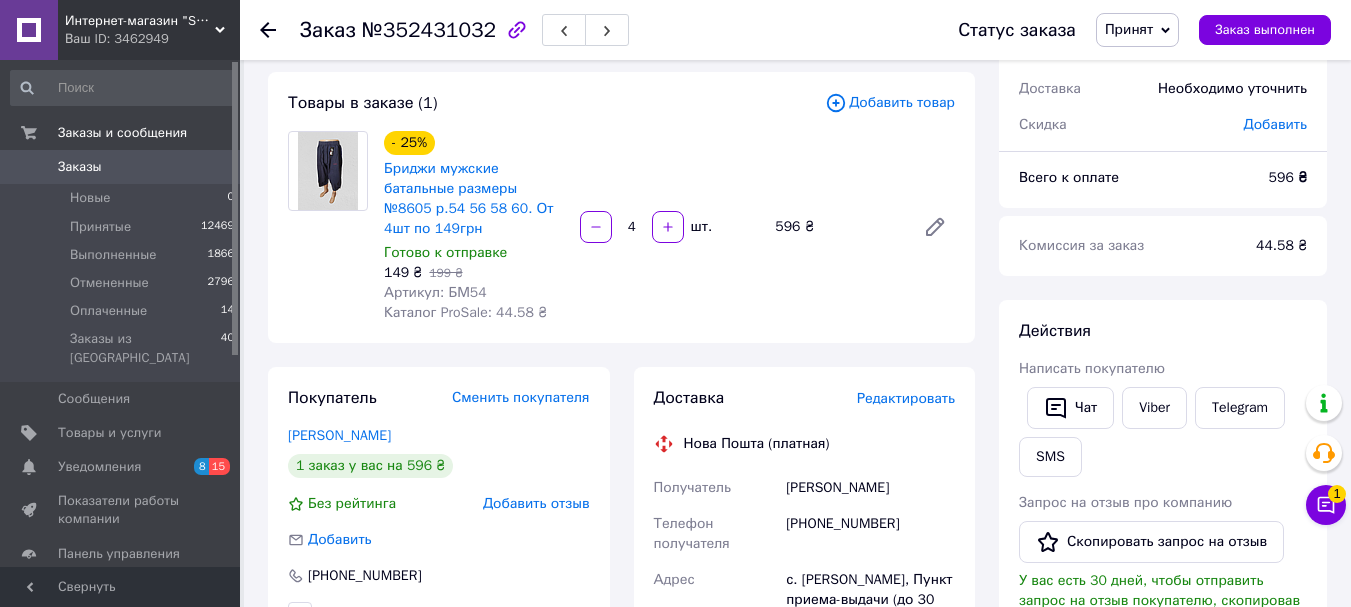 scroll, scrollTop: 0, scrollLeft: 0, axis: both 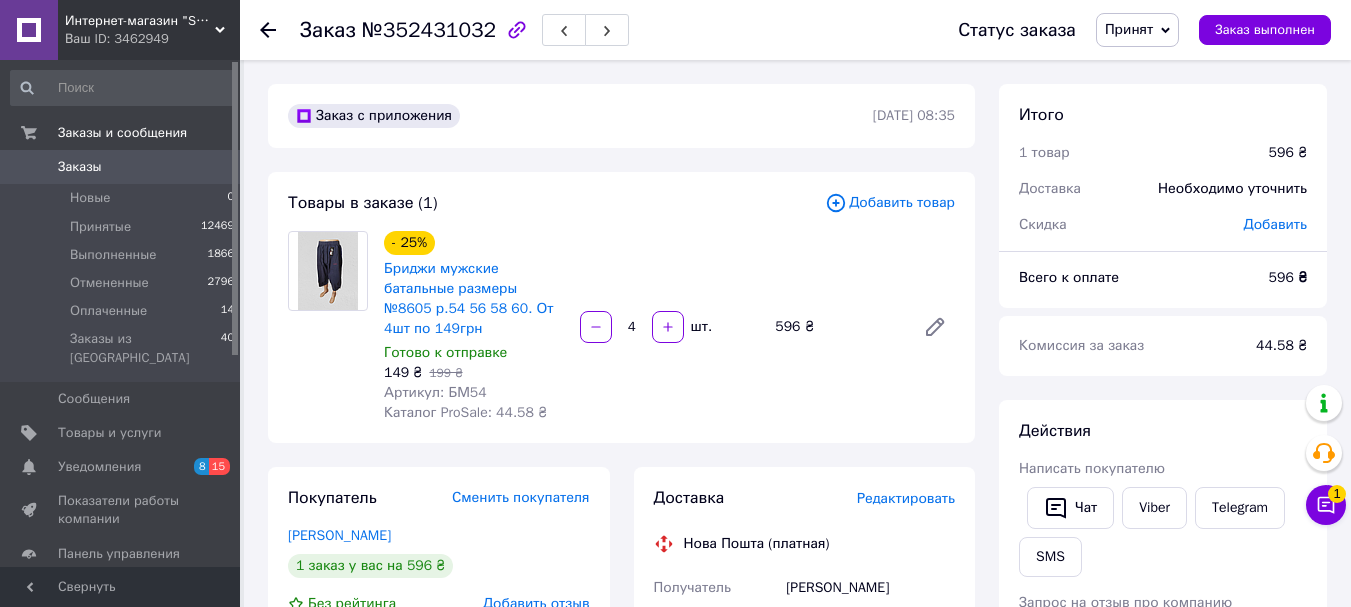 click on "Бриджи мужские батальные размеры №8605 р.54 56 58 60. От 4шт по 149грн" at bounding box center [474, 299] 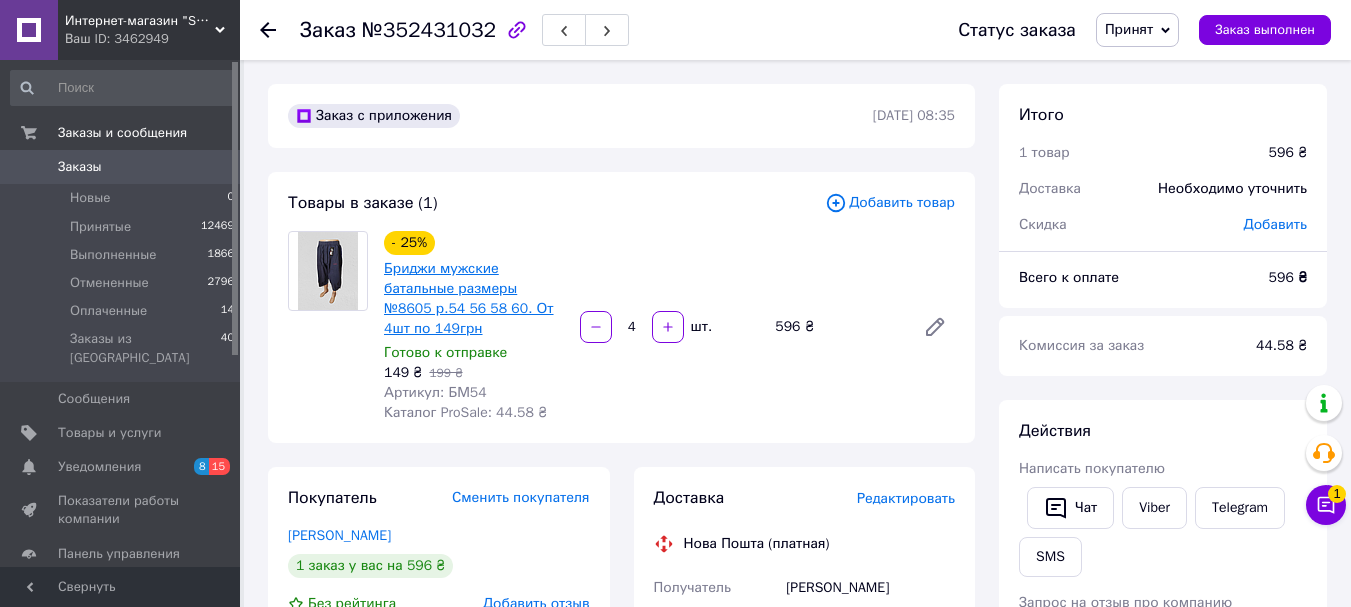 click on "Бриджи мужские батальные размеры №8605 р.54 56 58 60. От 4шт по 149грн" at bounding box center (469, 298) 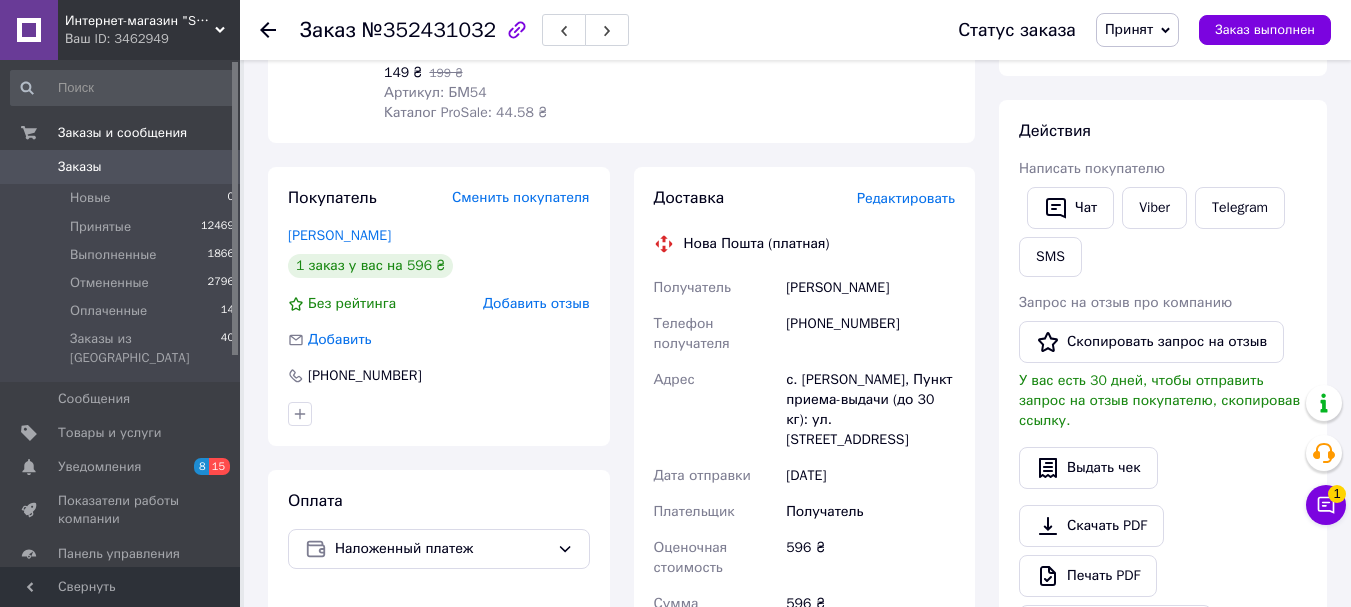 scroll, scrollTop: 200, scrollLeft: 0, axis: vertical 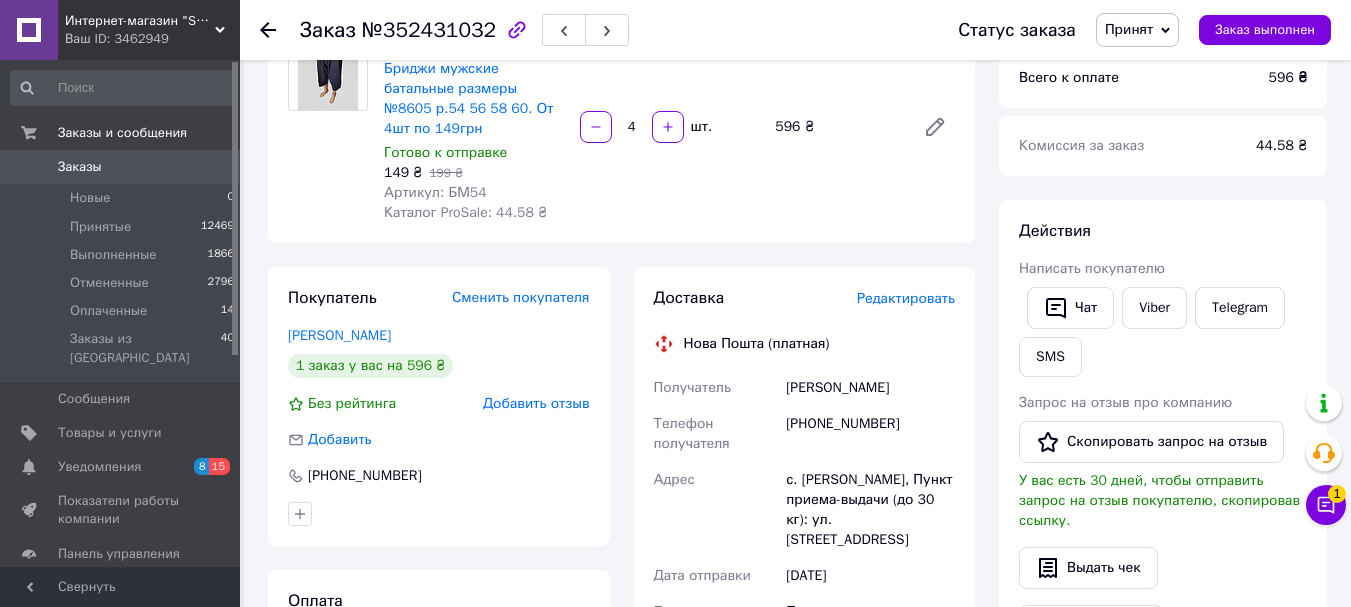 click 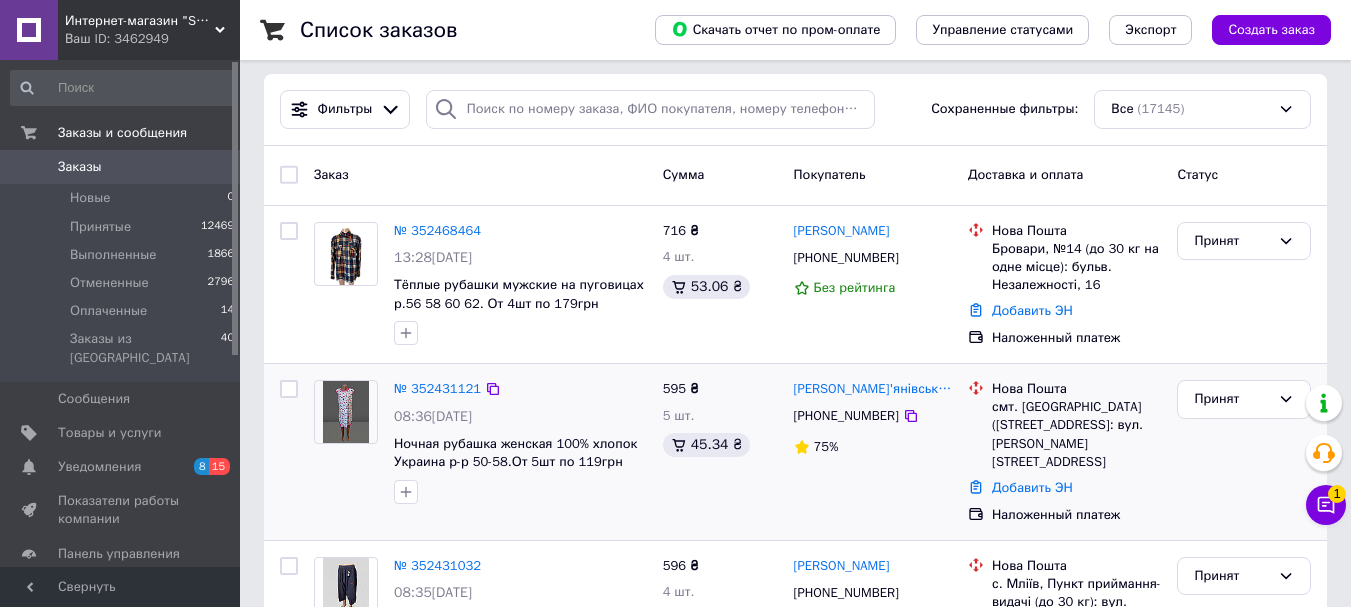 scroll, scrollTop: 0, scrollLeft: 0, axis: both 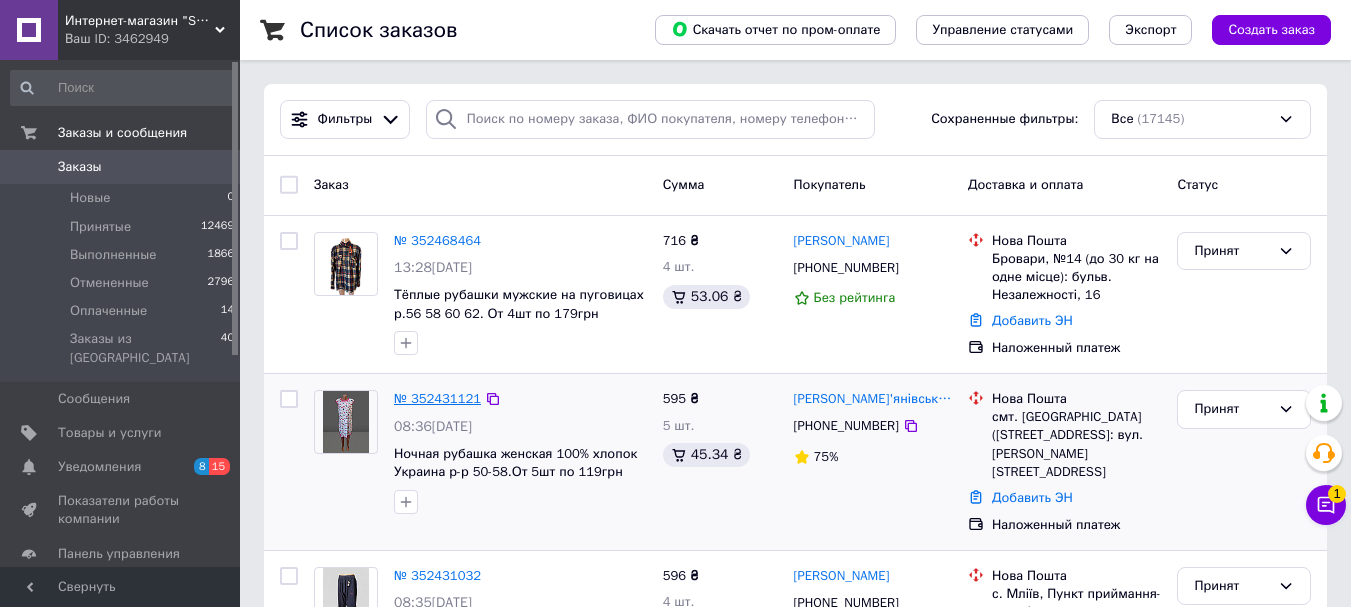 click on "№ 352431121" at bounding box center (437, 398) 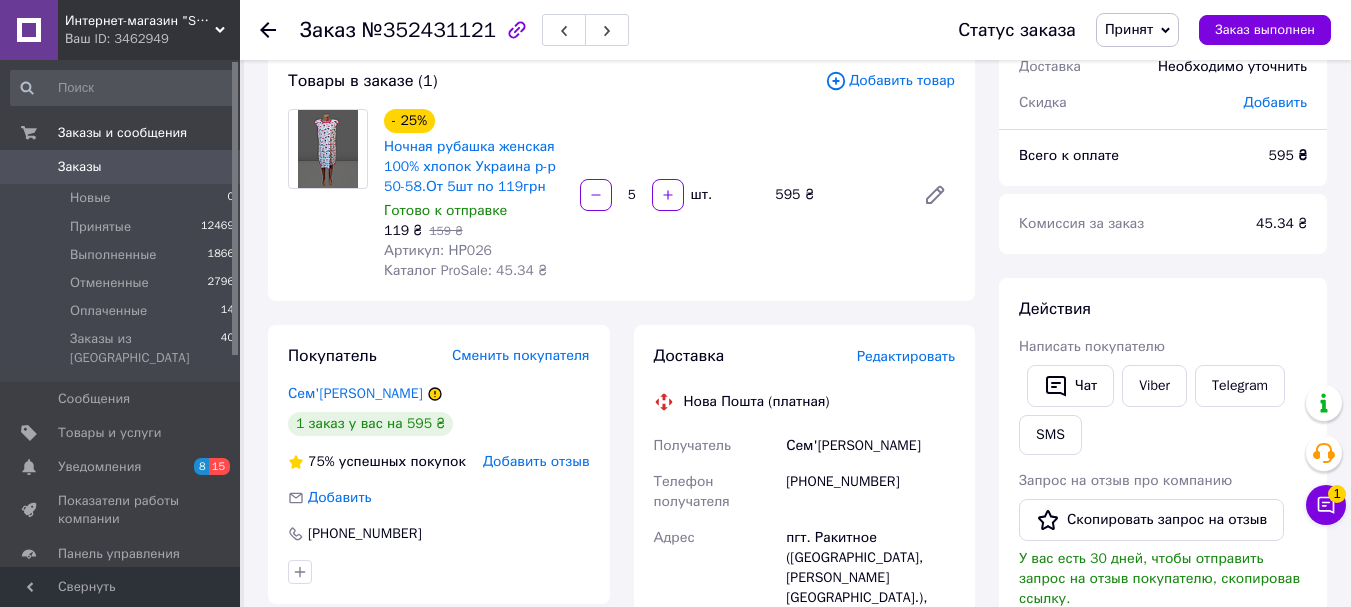 scroll, scrollTop: 100, scrollLeft: 0, axis: vertical 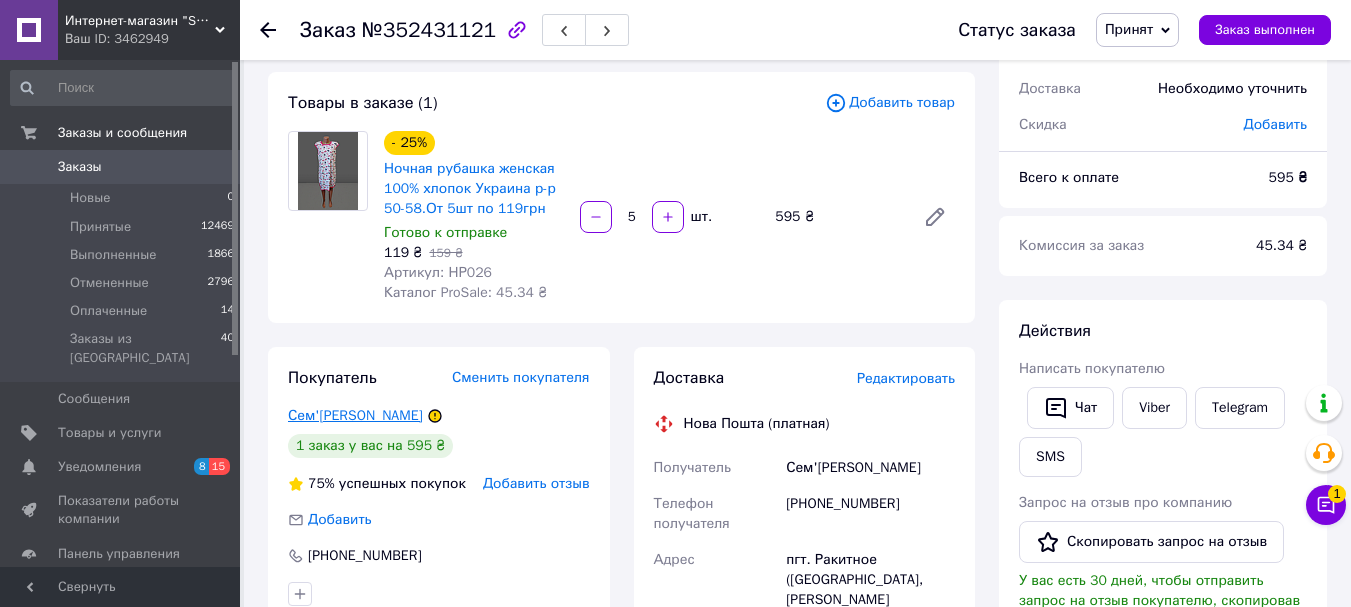 click on "Сем'[PERSON_NAME]" at bounding box center (355, 415) 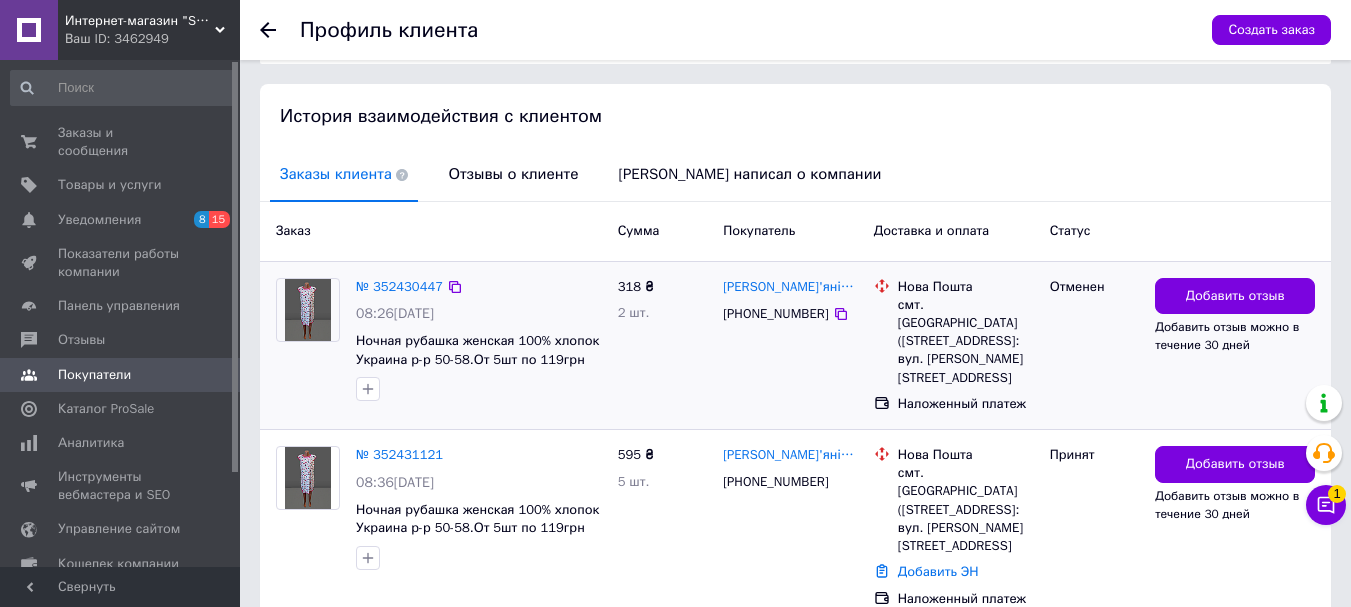 scroll, scrollTop: 446, scrollLeft: 0, axis: vertical 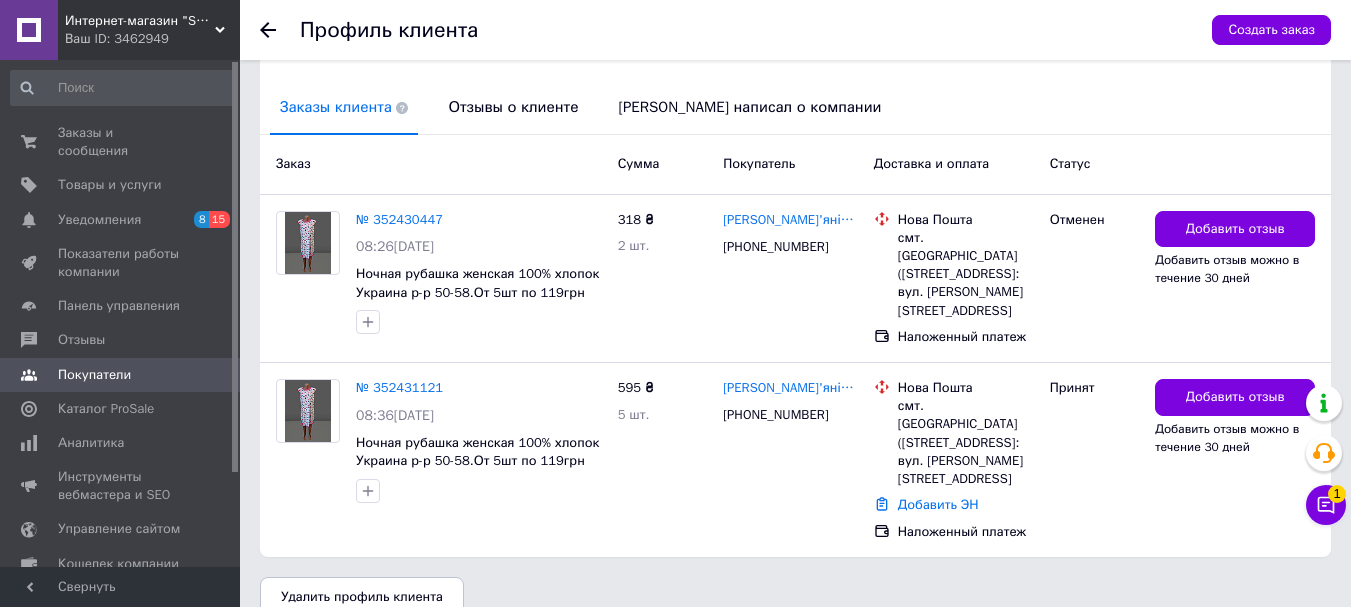 click 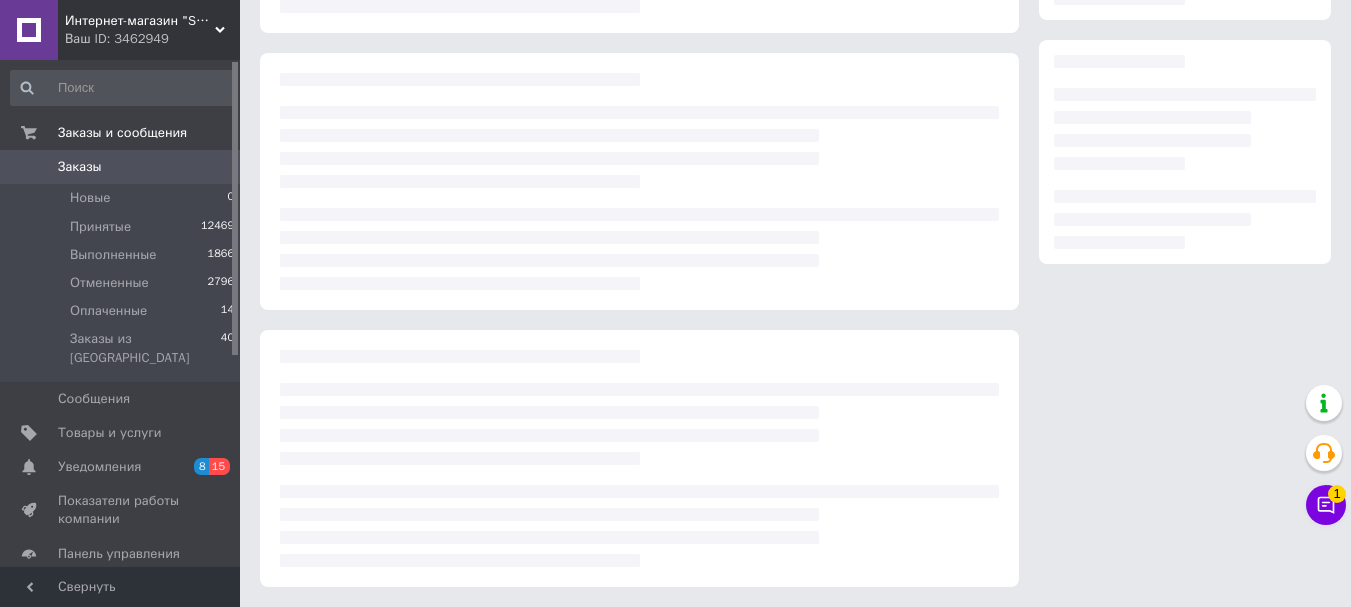 scroll, scrollTop: 100, scrollLeft: 0, axis: vertical 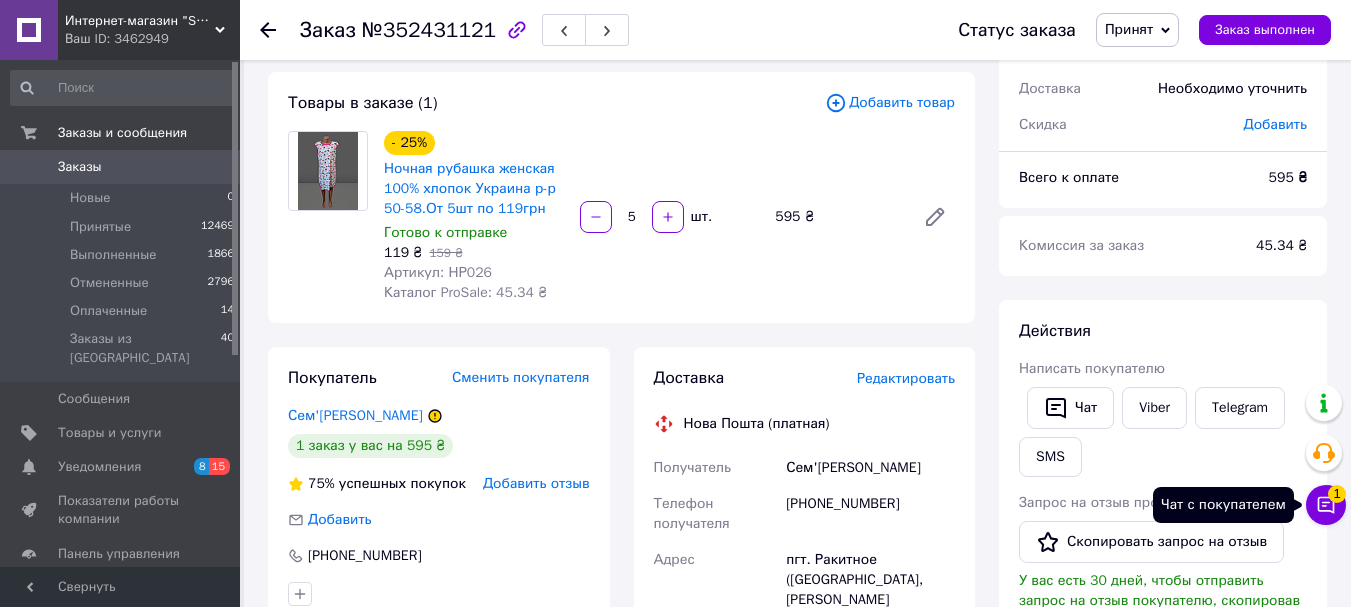click 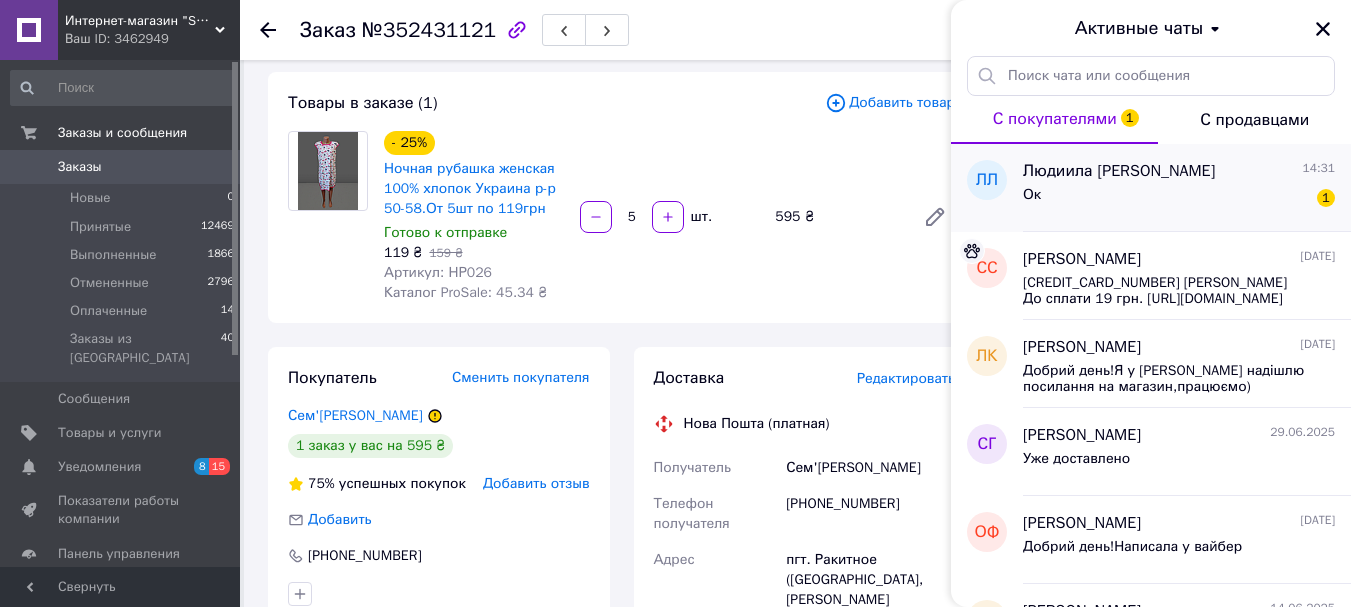 click on "Ок 1" at bounding box center [1179, 199] 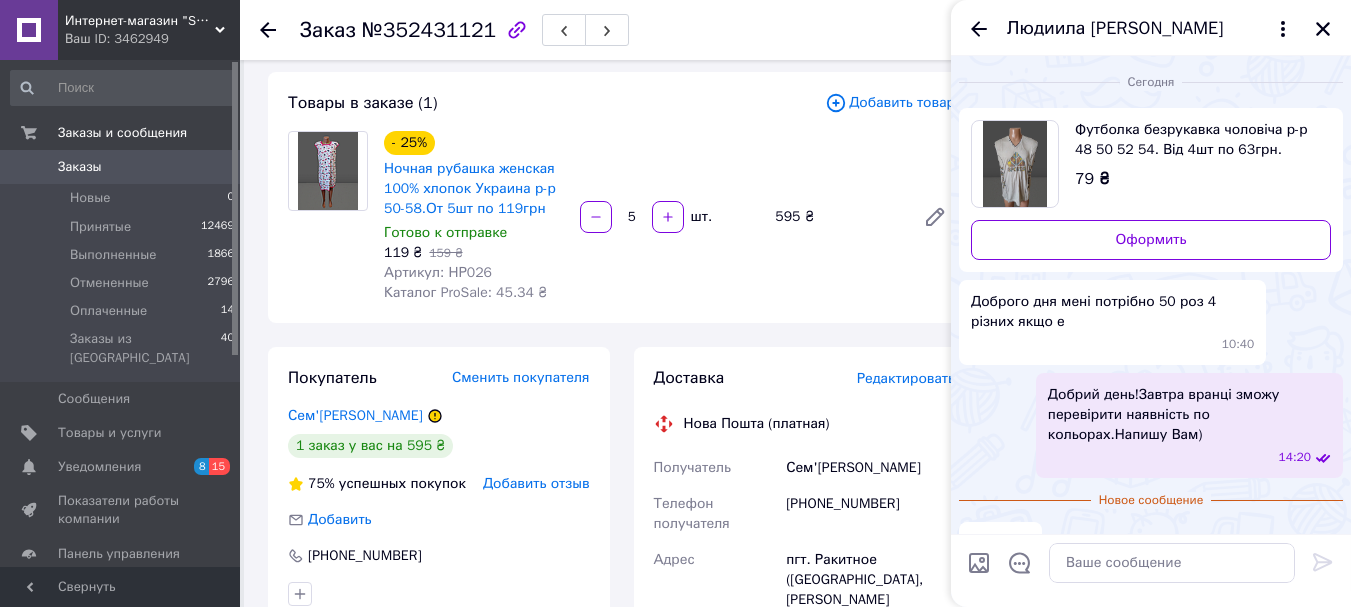 scroll, scrollTop: 41, scrollLeft: 0, axis: vertical 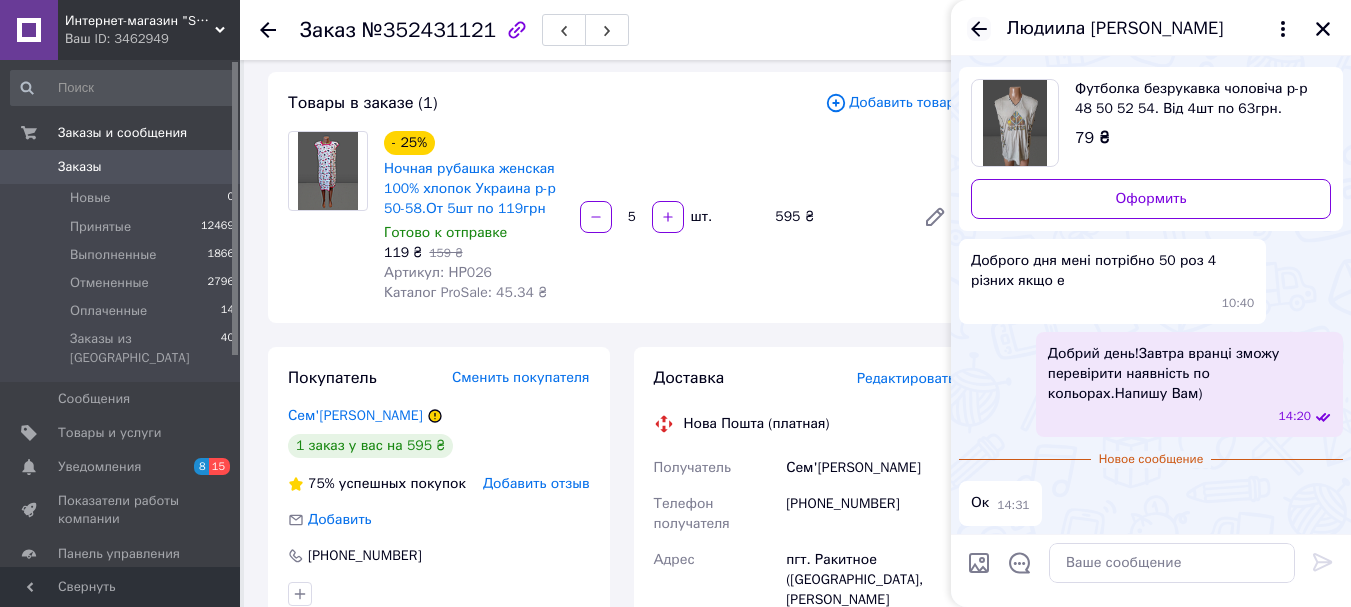 click 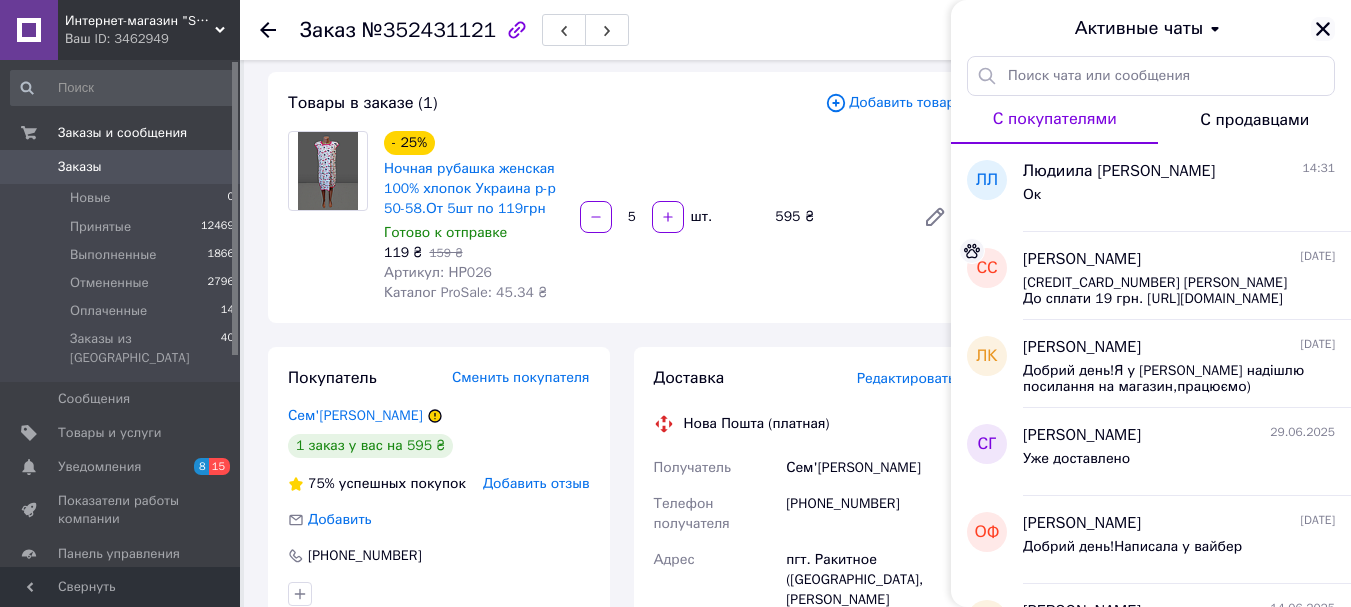 click 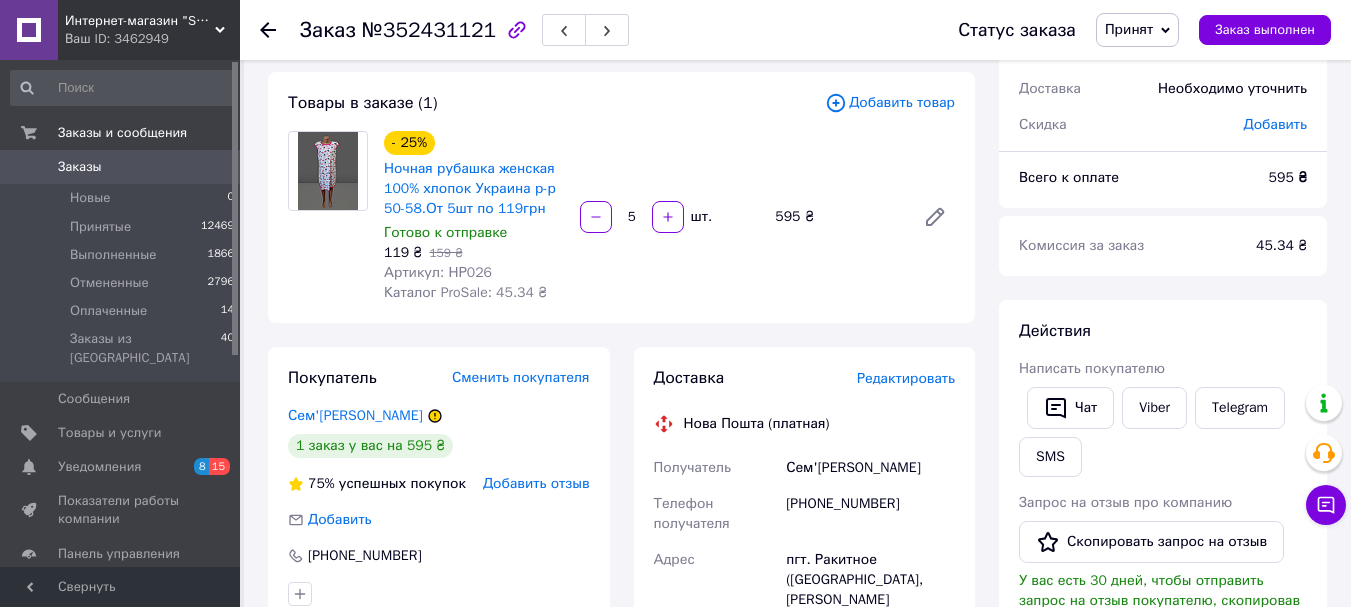 click 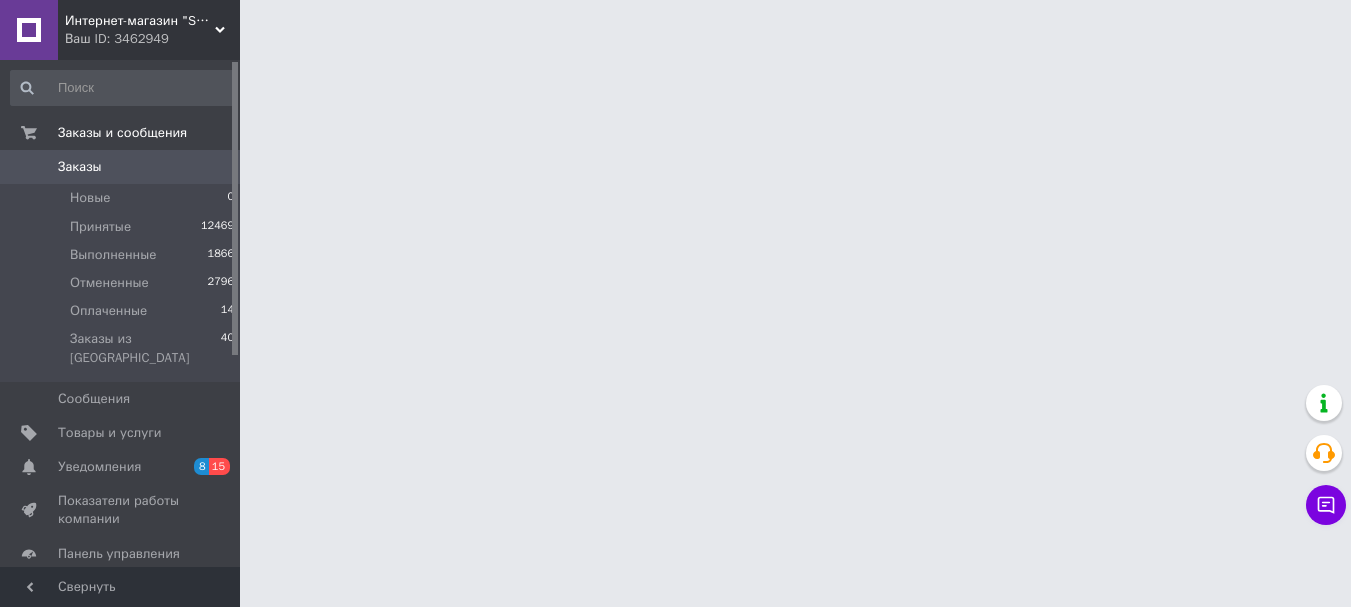 scroll, scrollTop: 0, scrollLeft: 0, axis: both 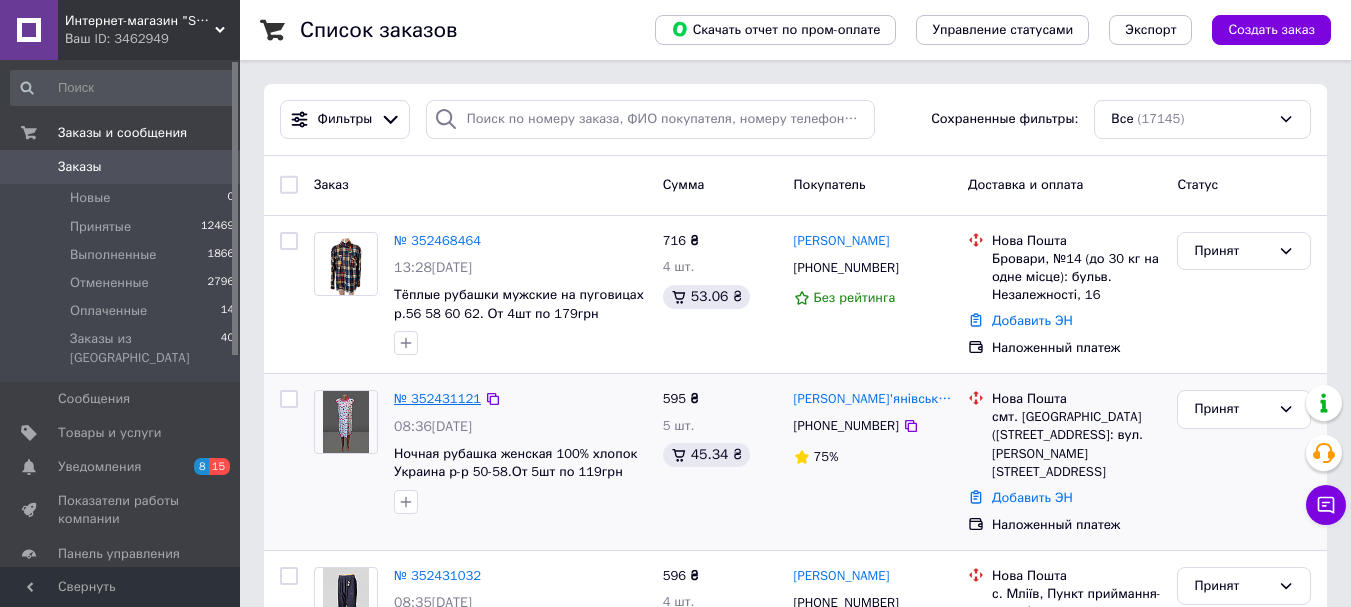 click on "№ 352431121" at bounding box center (437, 398) 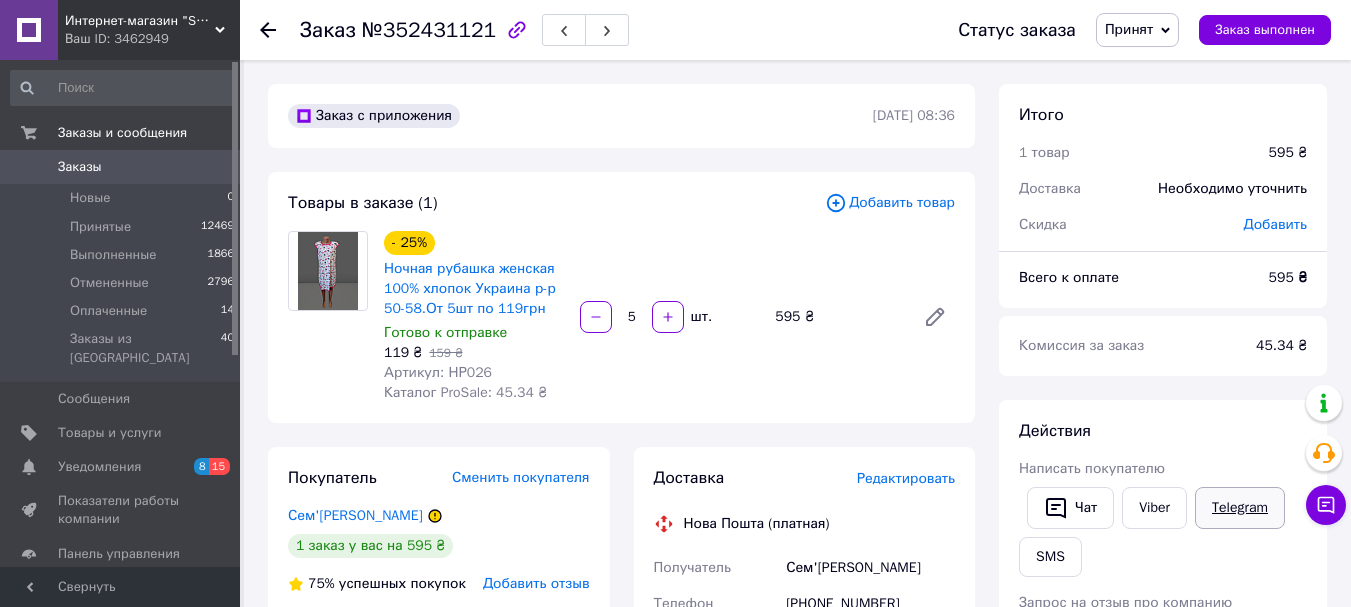 click on "Telegram" at bounding box center (1240, 508) 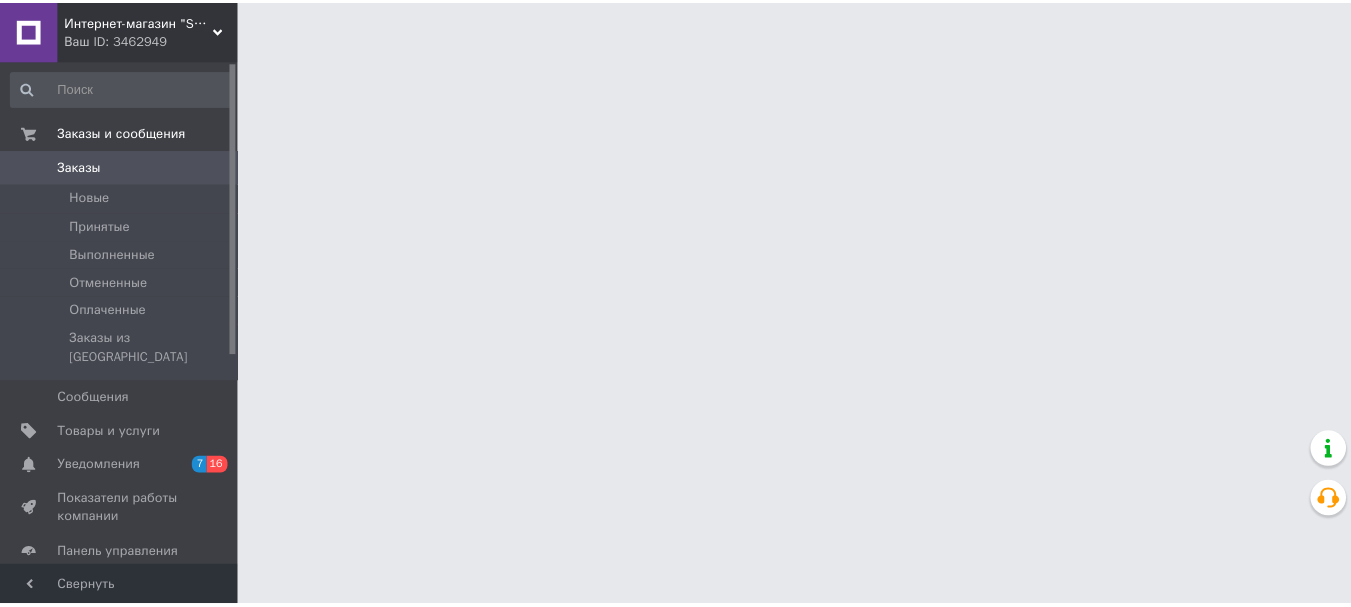 scroll, scrollTop: 0, scrollLeft: 0, axis: both 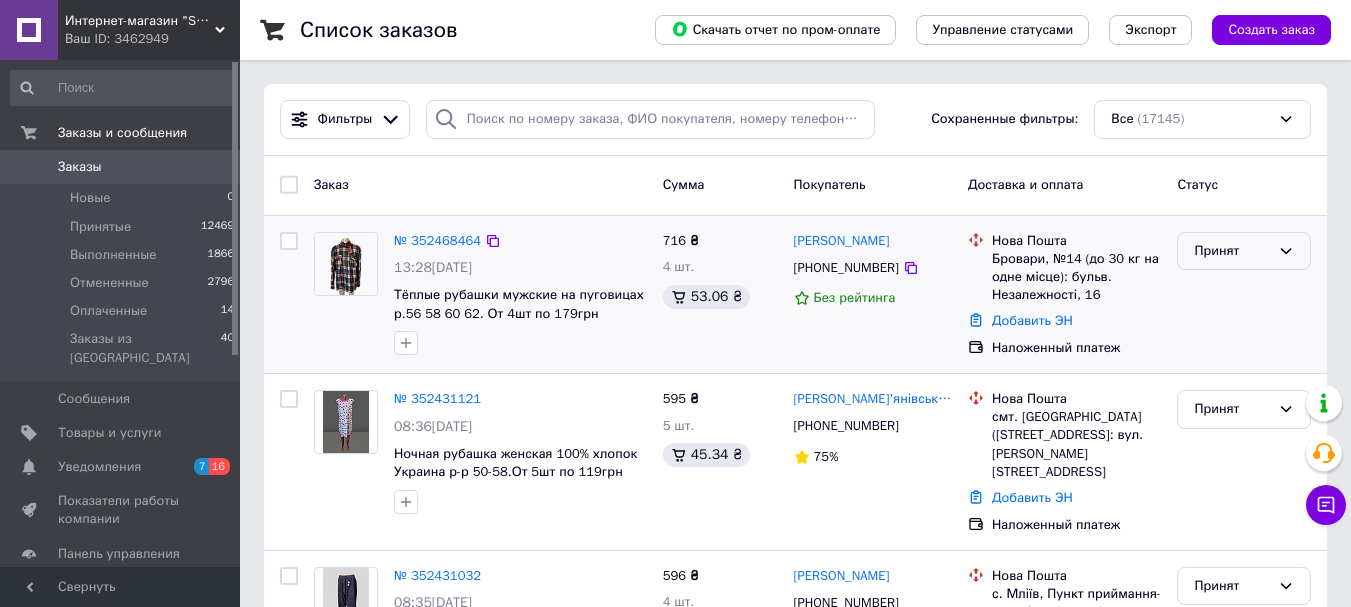 click on "Принят" at bounding box center (1232, 251) 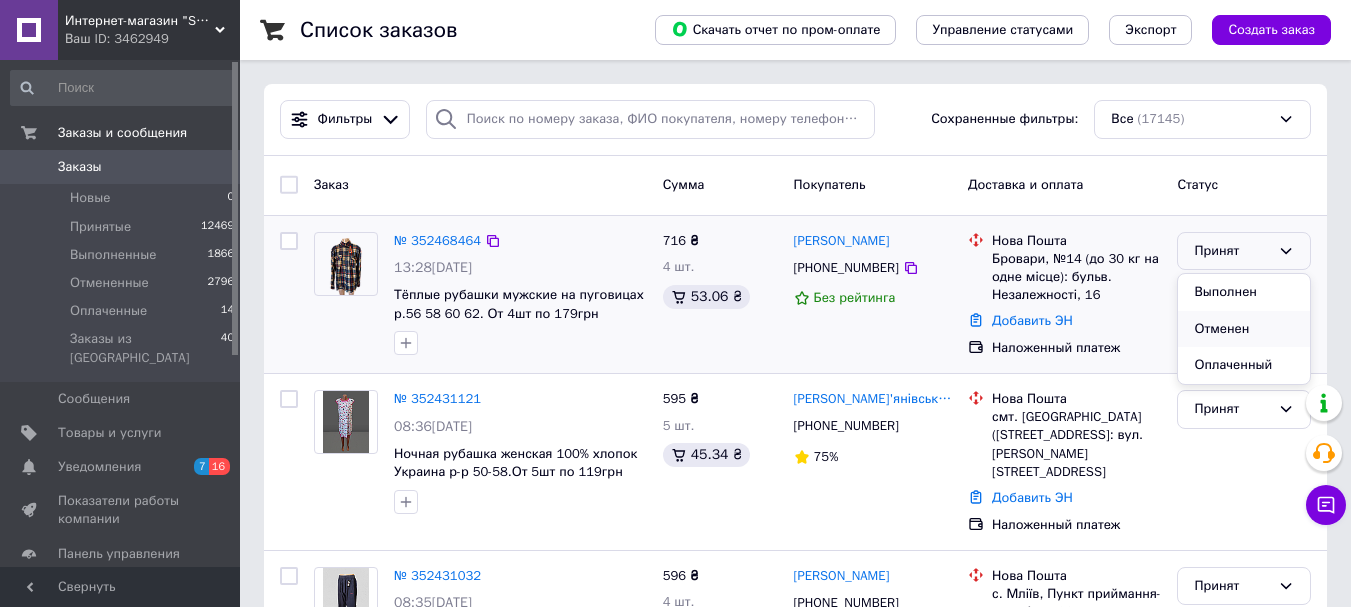 click on "Отменен" at bounding box center [1244, 329] 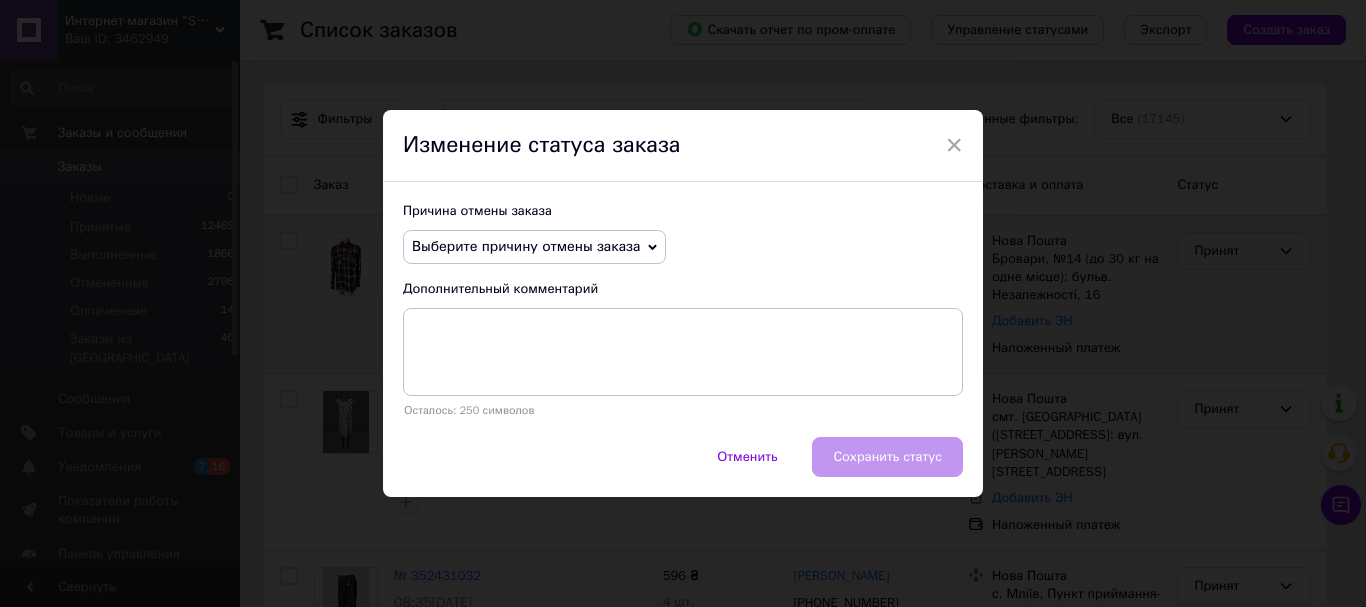 click on "Выберите причину отмены заказа" at bounding box center [526, 246] 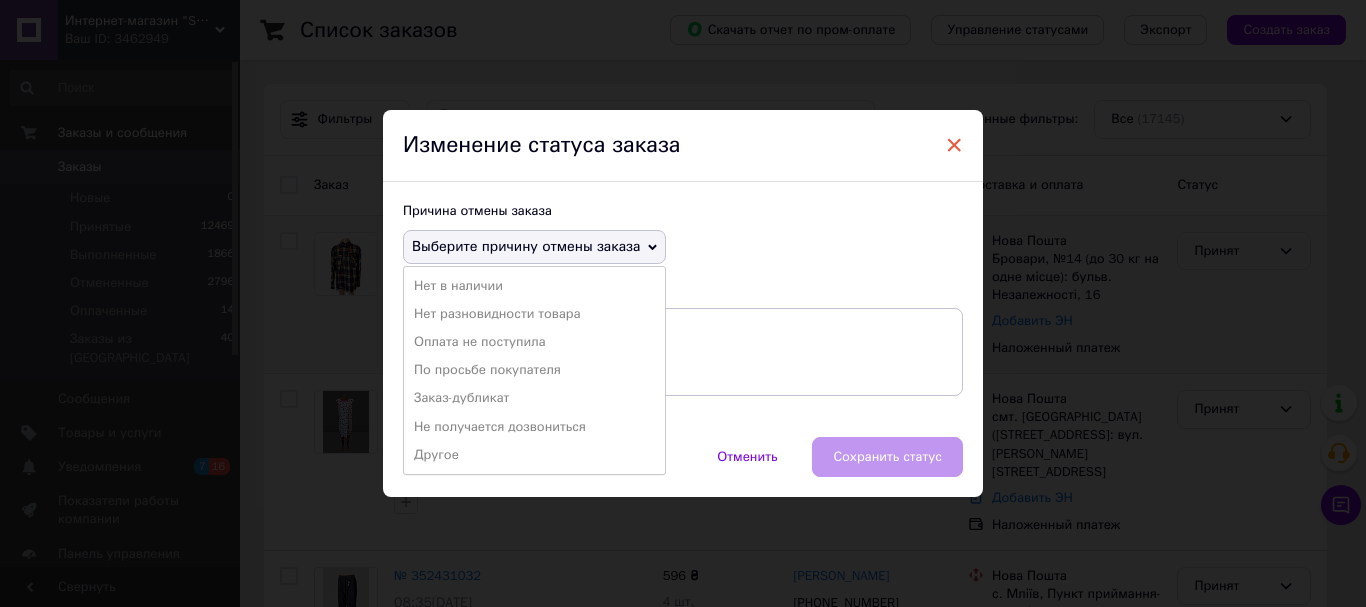 click on "×" at bounding box center [954, 145] 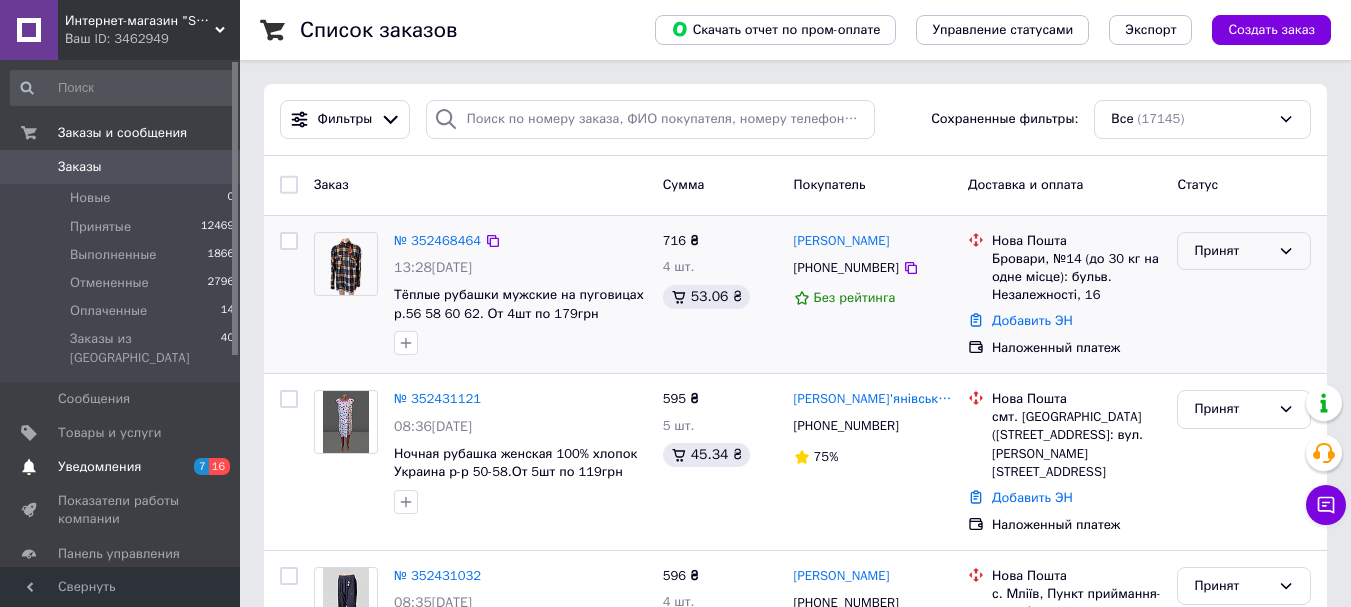 click on "16" at bounding box center [219, 466] 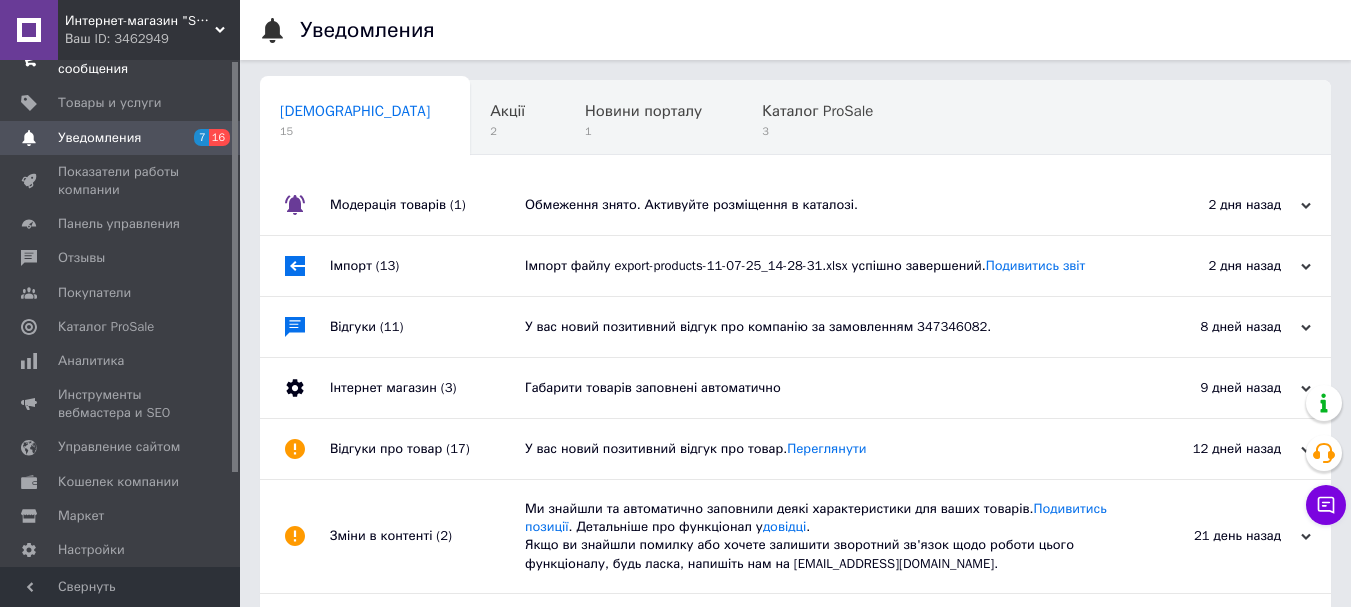 scroll, scrollTop: 0, scrollLeft: 0, axis: both 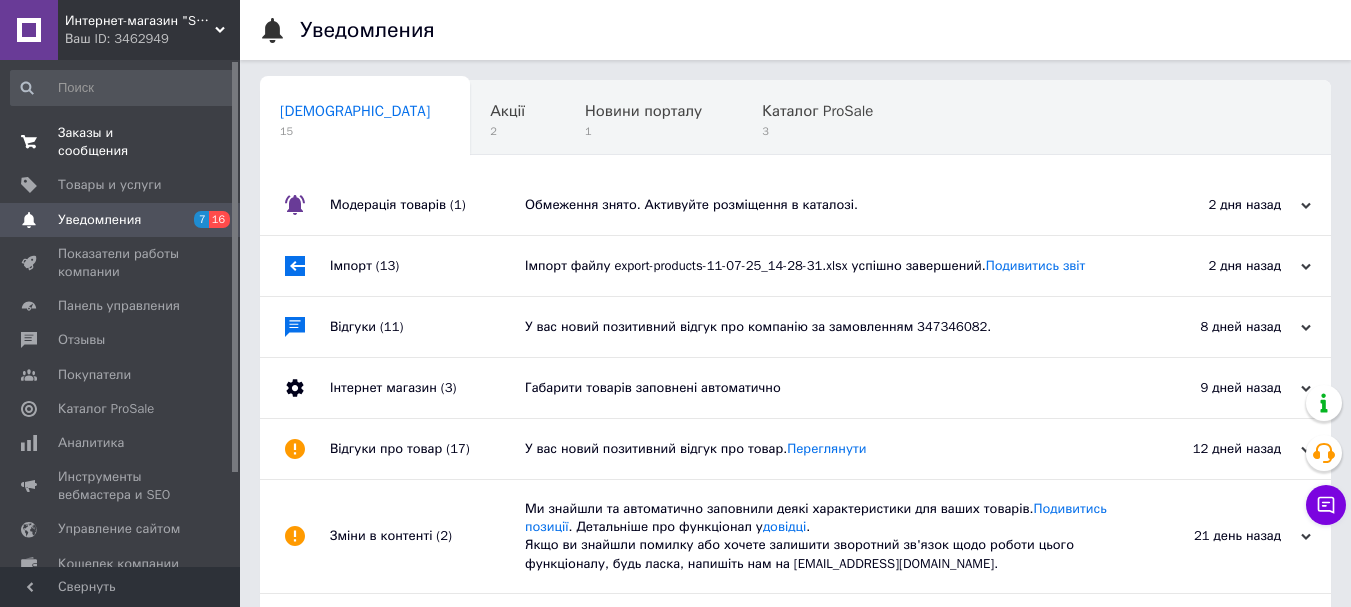 click on "Заказы и сообщения" at bounding box center [121, 142] 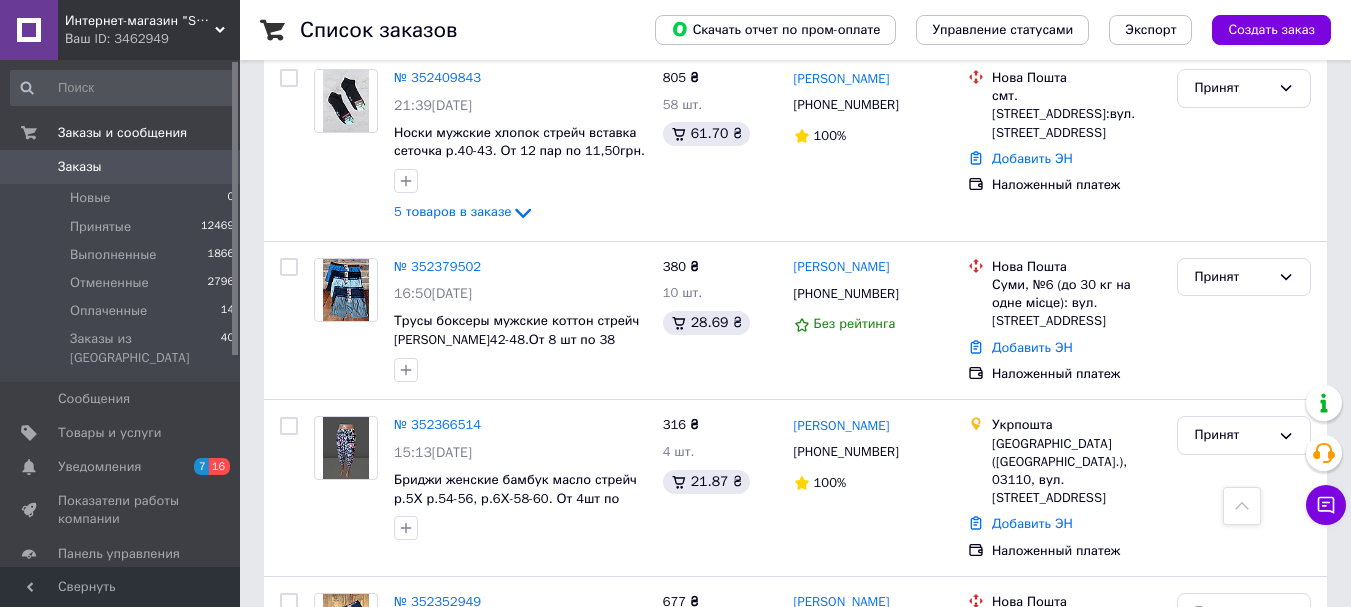 scroll, scrollTop: 1100, scrollLeft: 0, axis: vertical 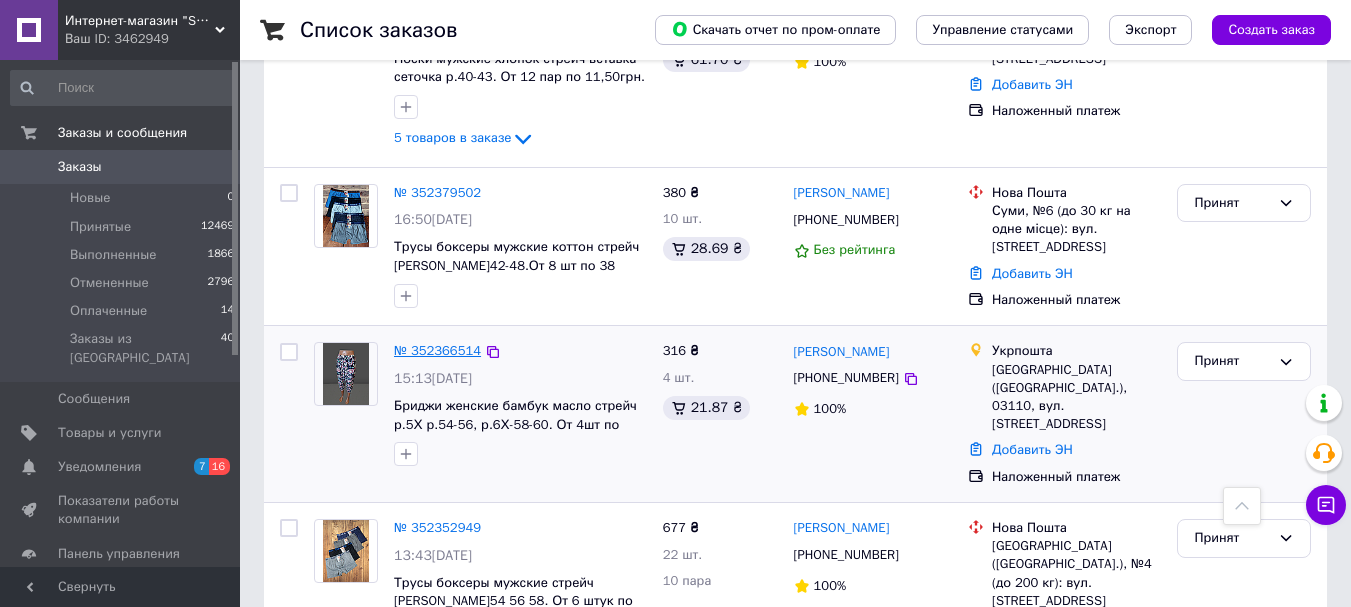 click on "№ 352366514" at bounding box center [437, 350] 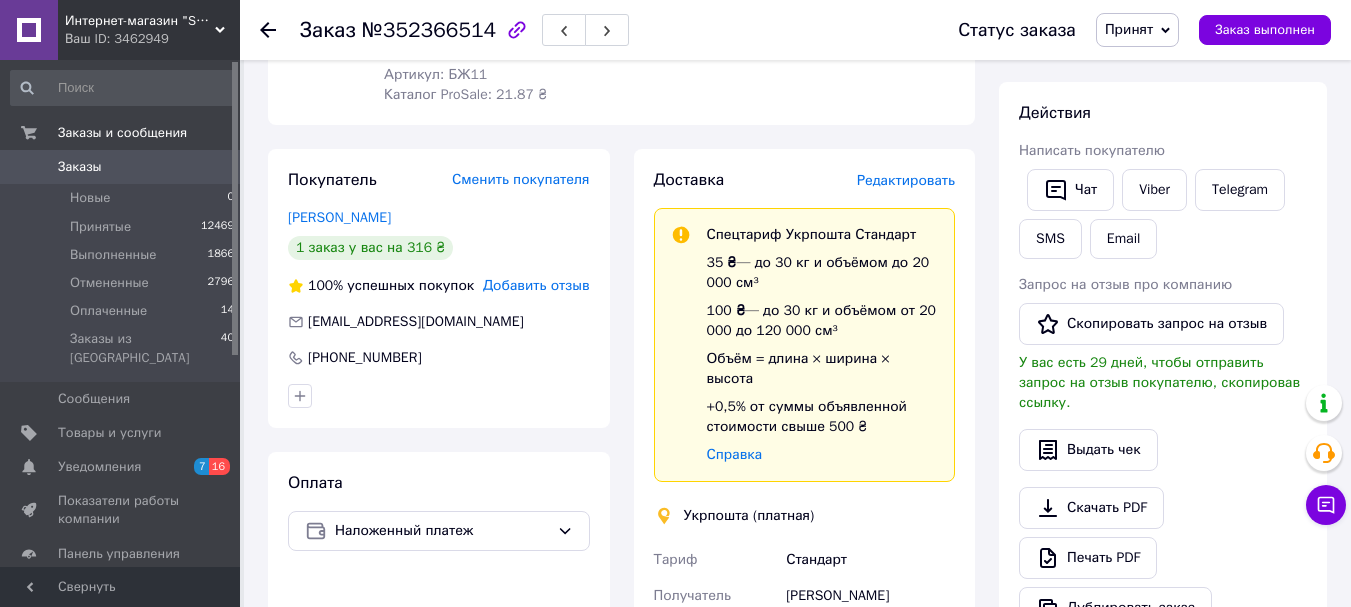 scroll, scrollTop: 500, scrollLeft: 0, axis: vertical 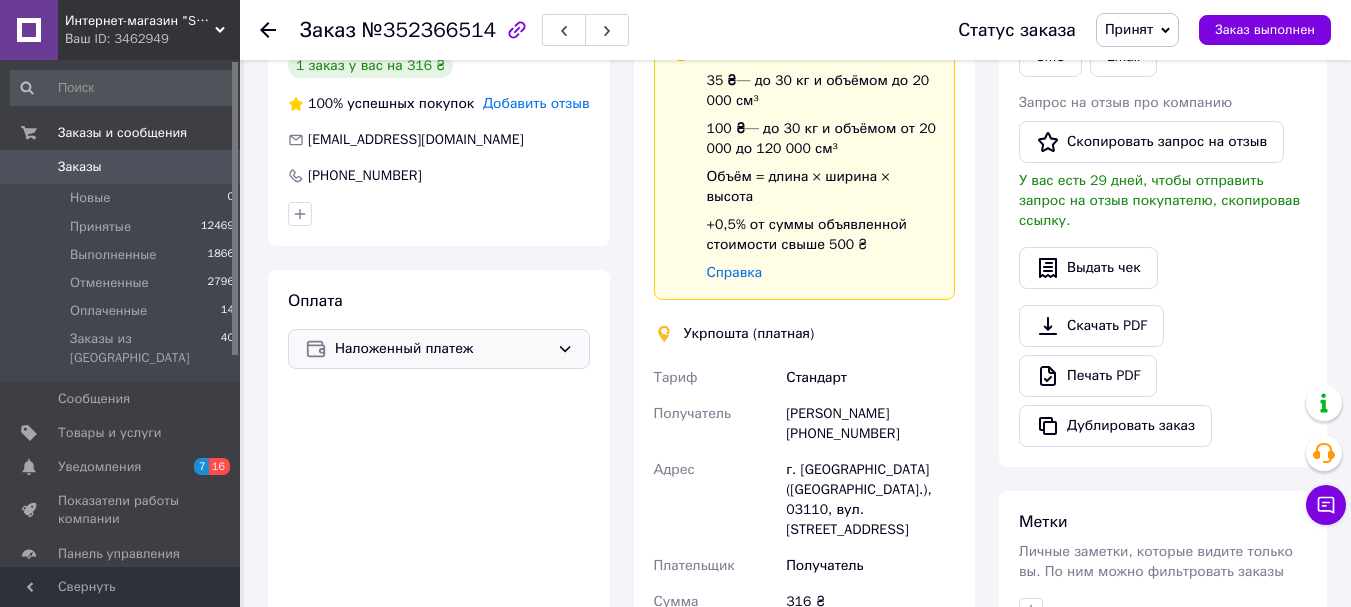 click on "Наложенный платеж" at bounding box center (442, 349) 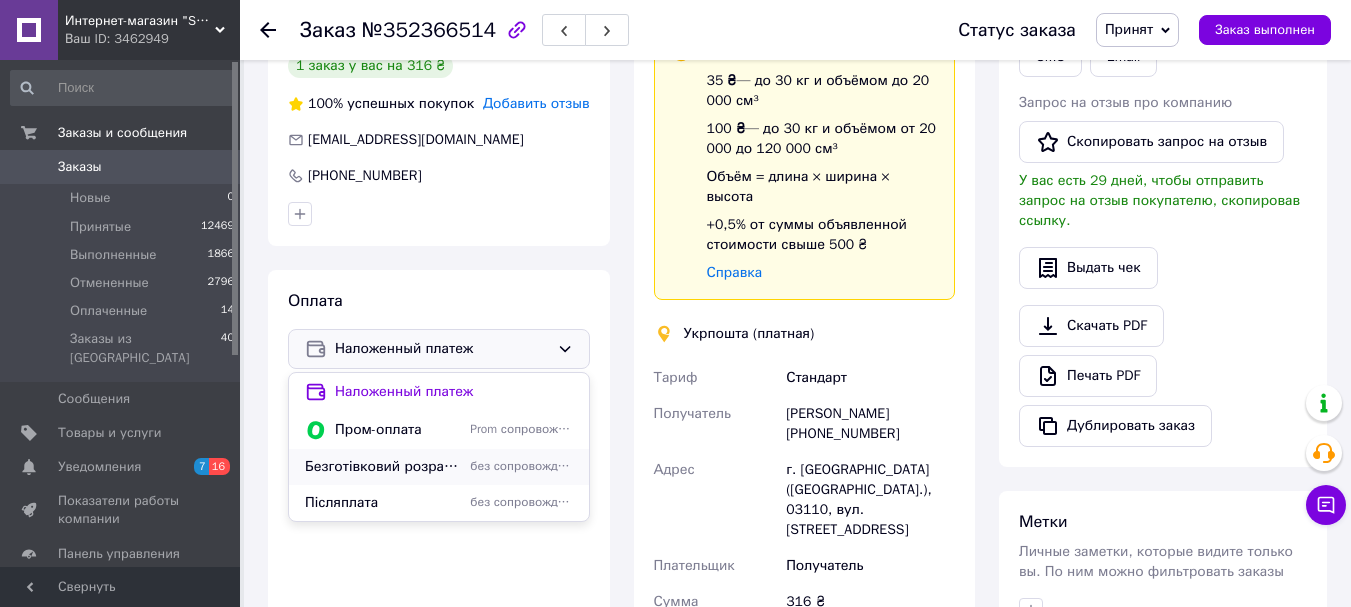 click on "Безготівковий розрахунок" at bounding box center [383, 467] 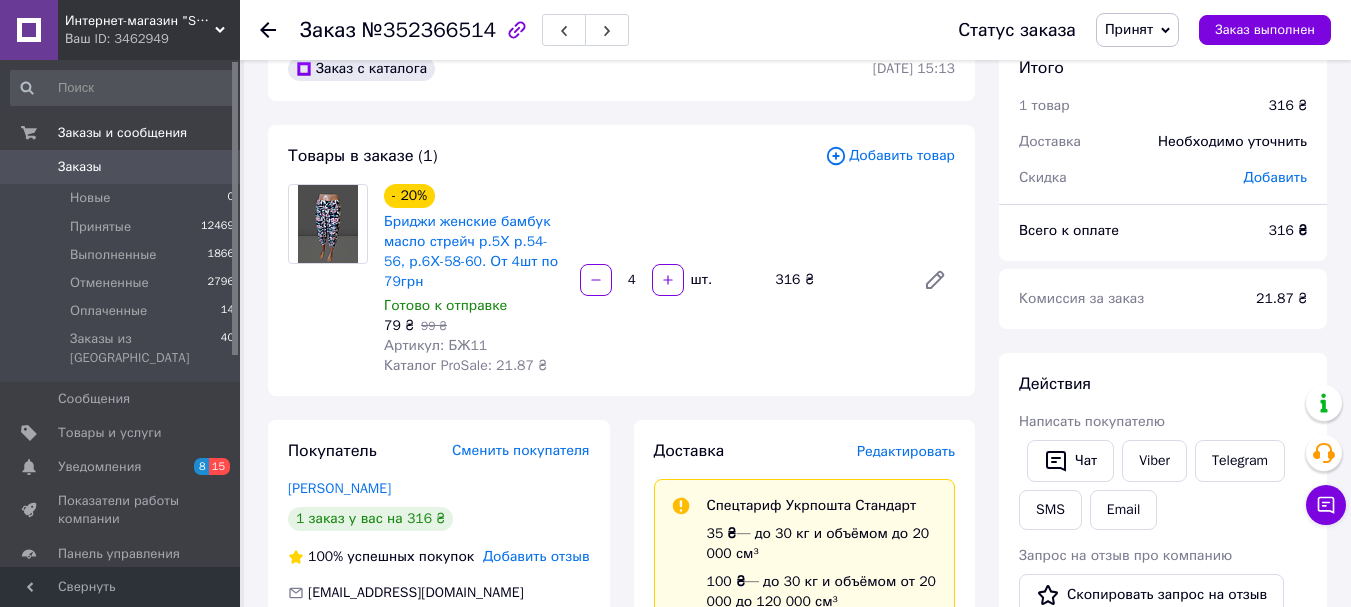 scroll, scrollTop: 0, scrollLeft: 0, axis: both 